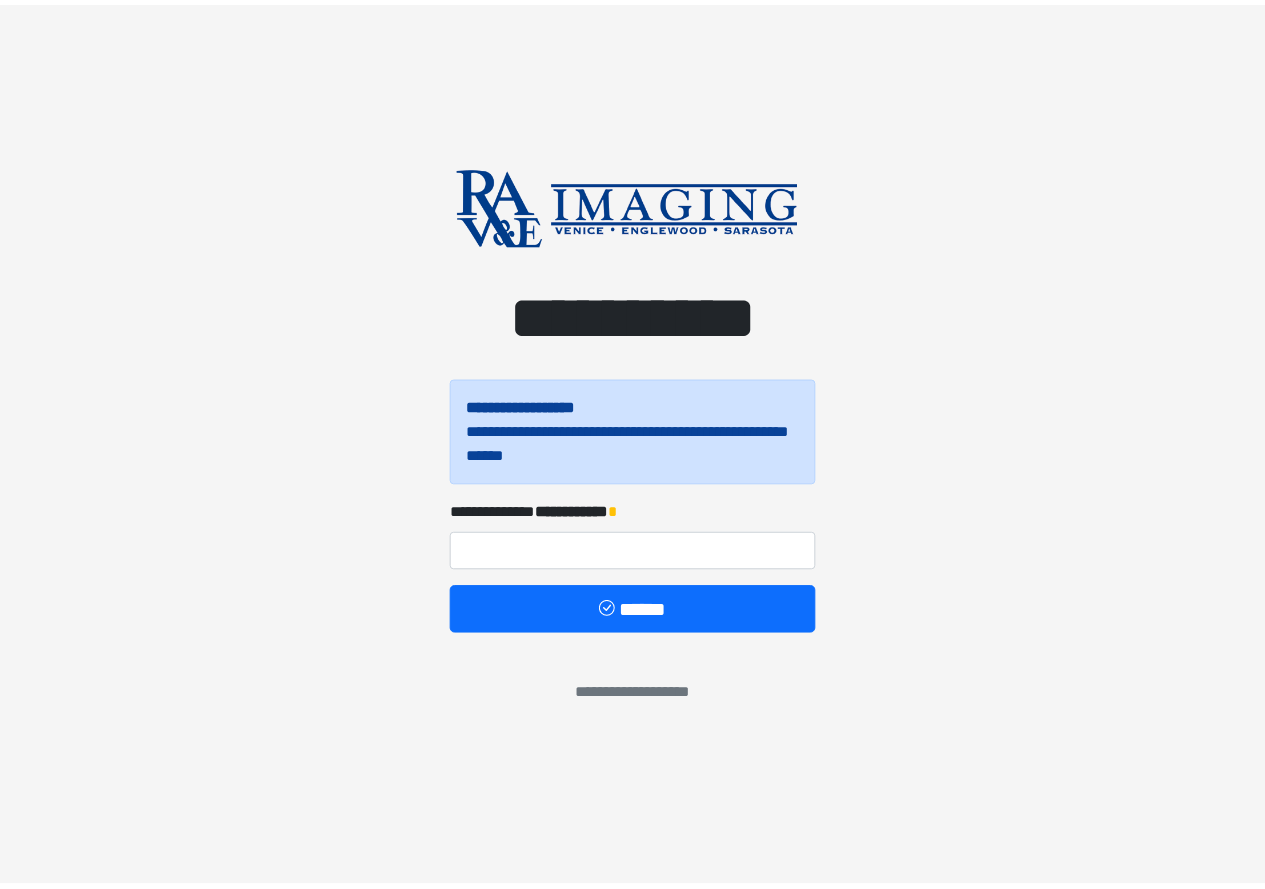scroll, scrollTop: 0, scrollLeft: 0, axis: both 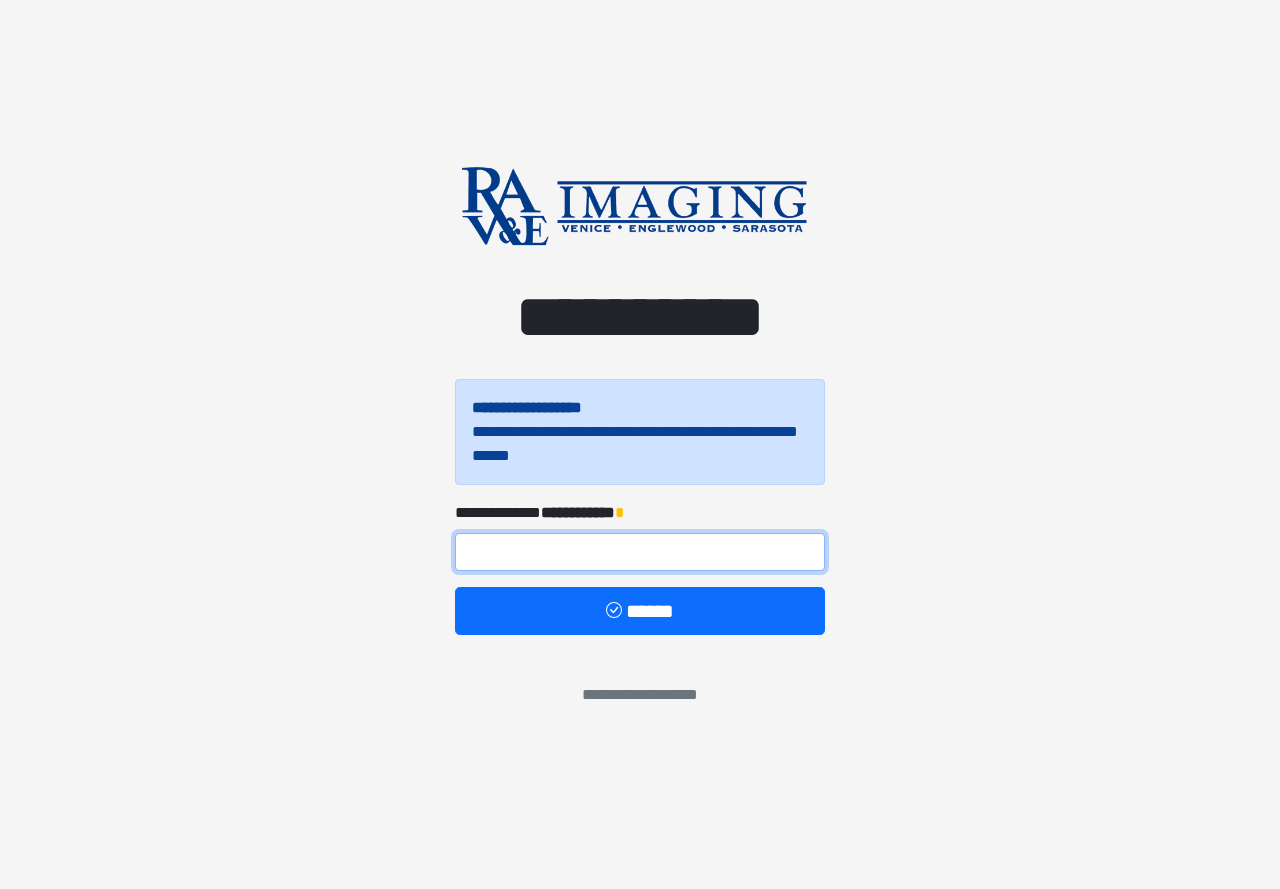click at bounding box center (640, 552) 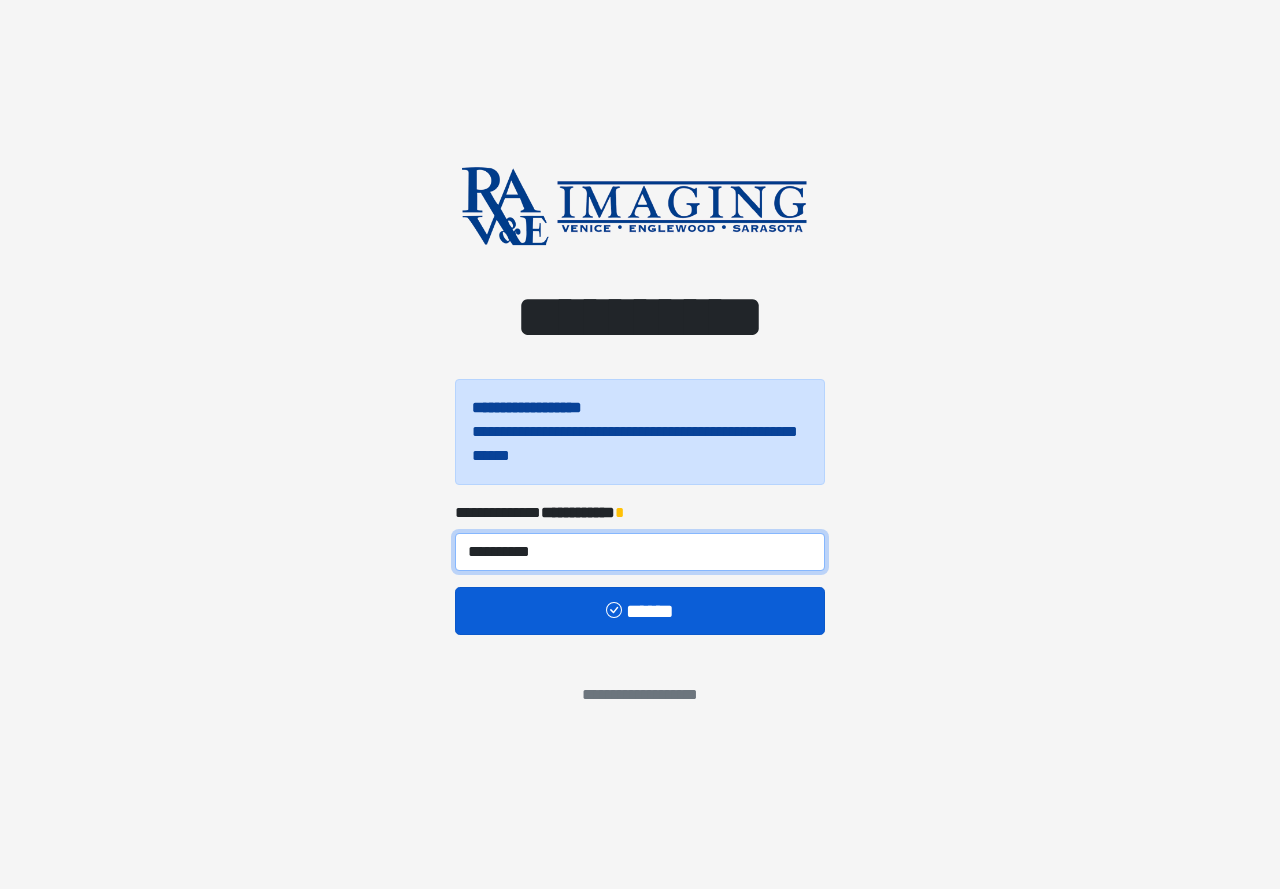 type on "**********" 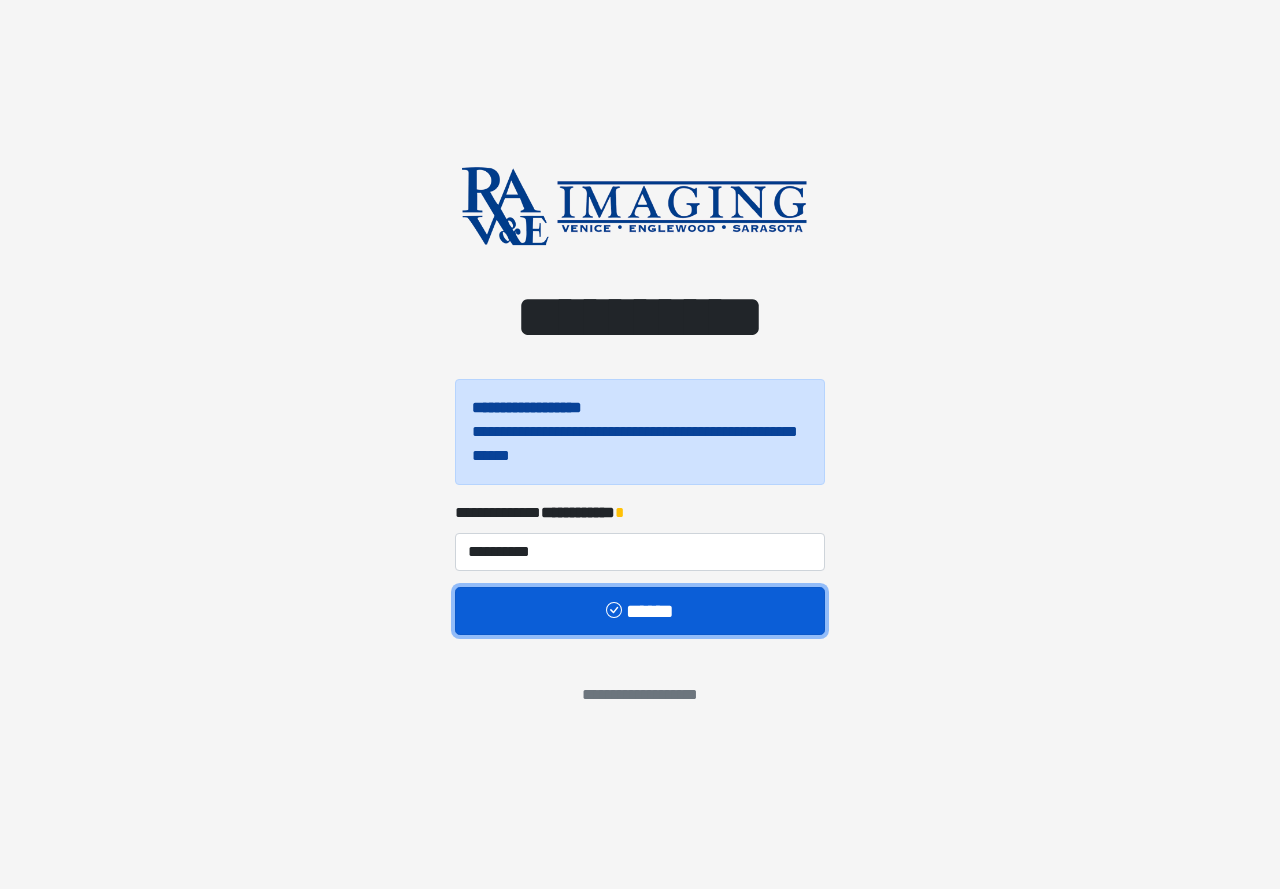 click on "******" at bounding box center (640, 611) 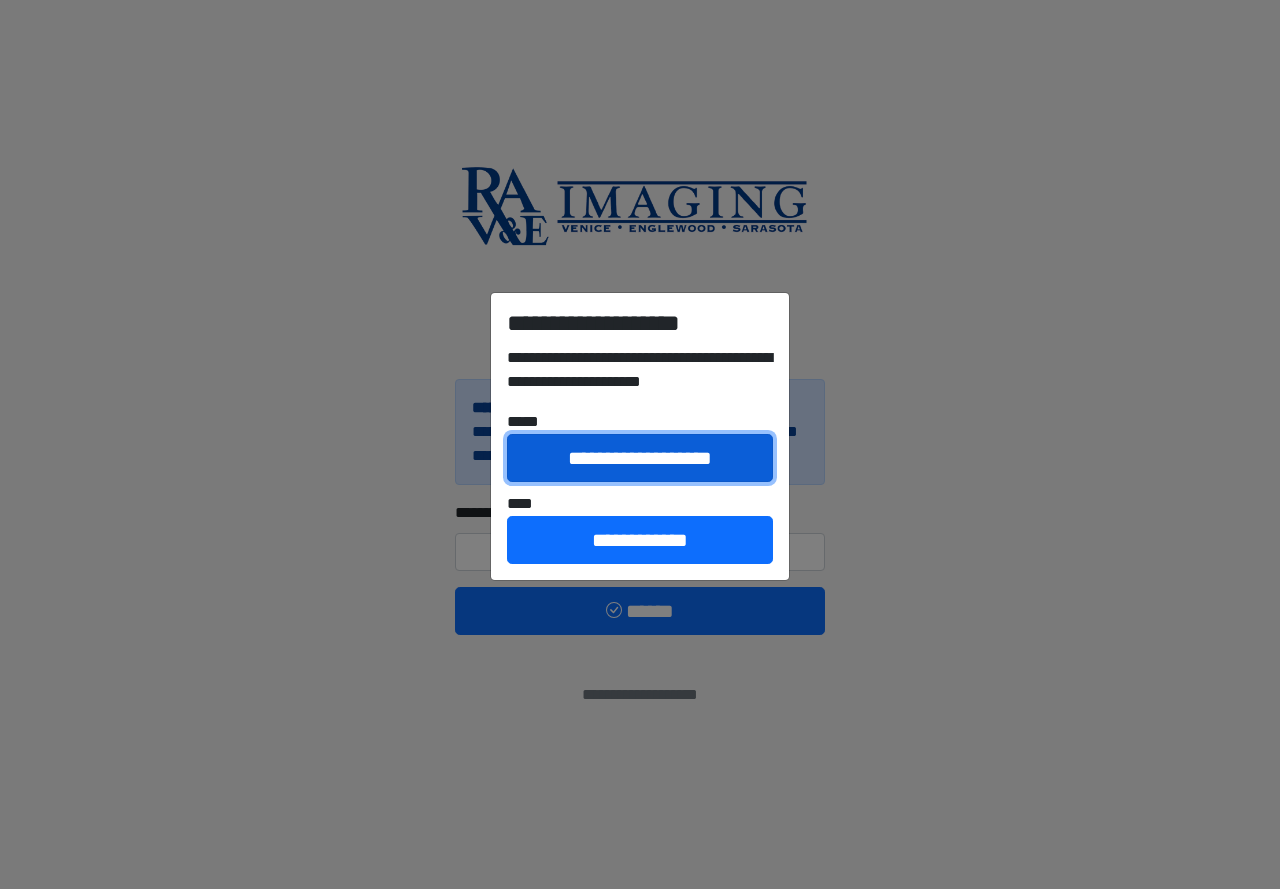 click on "**********" at bounding box center [640, 458] 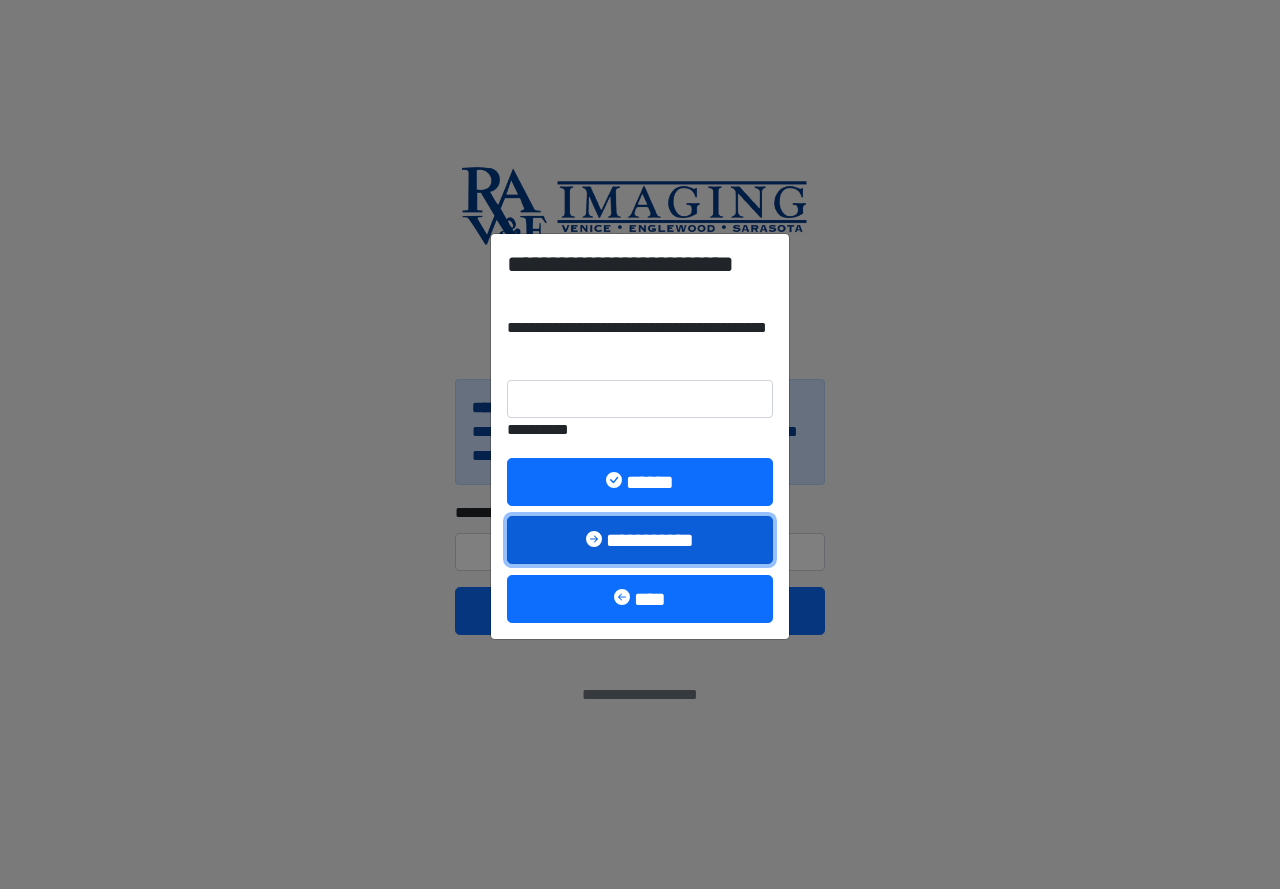 click on "**********" at bounding box center [640, 540] 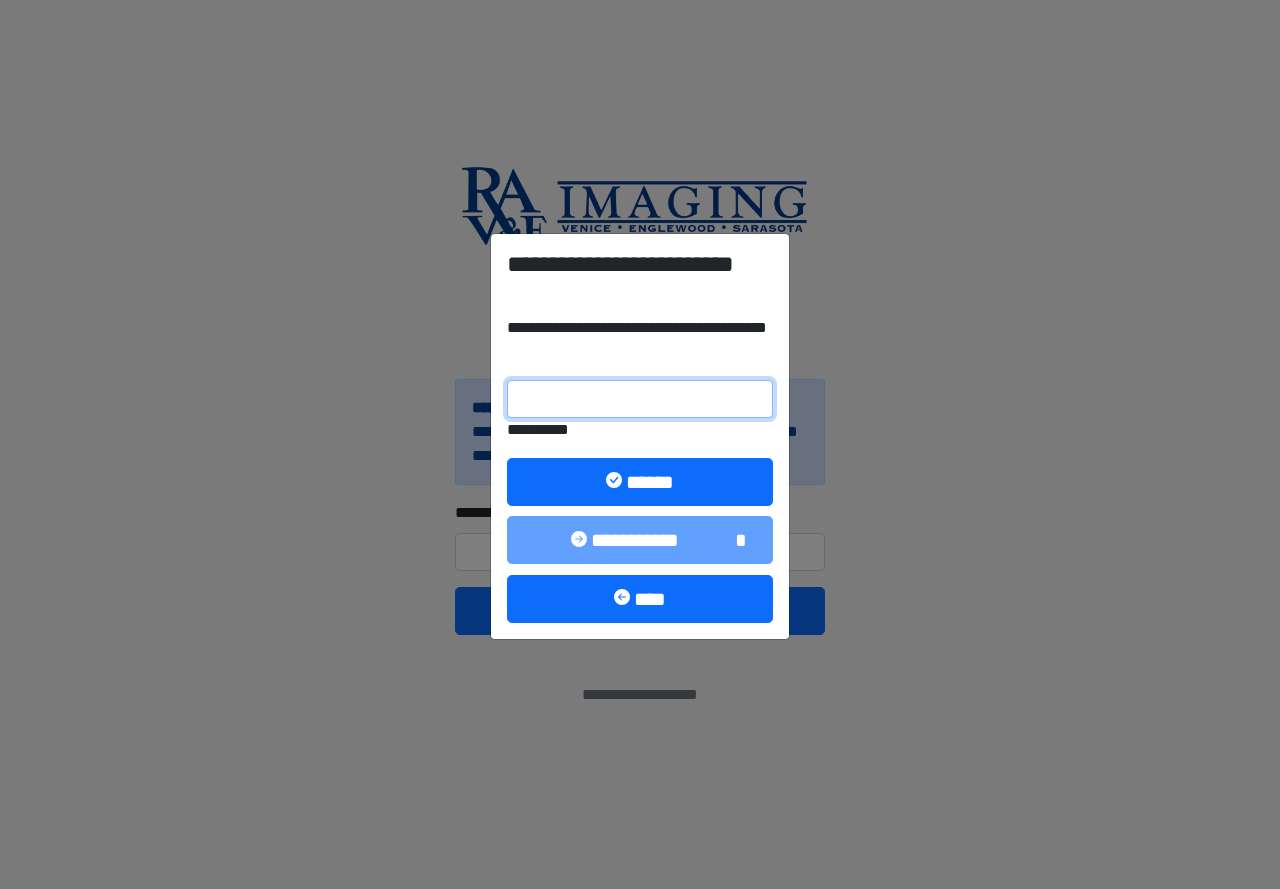 click on "**********" at bounding box center (640, 399) 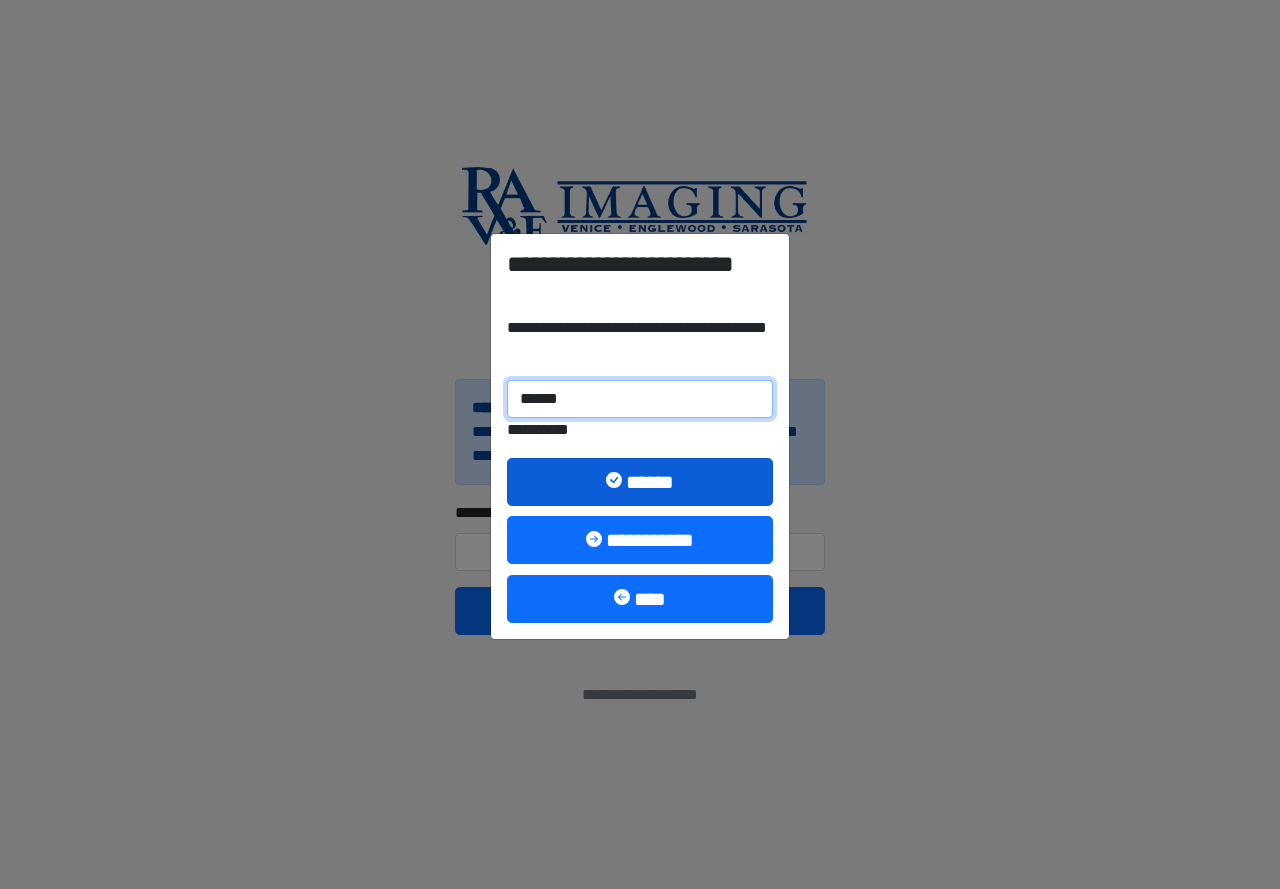 type on "******" 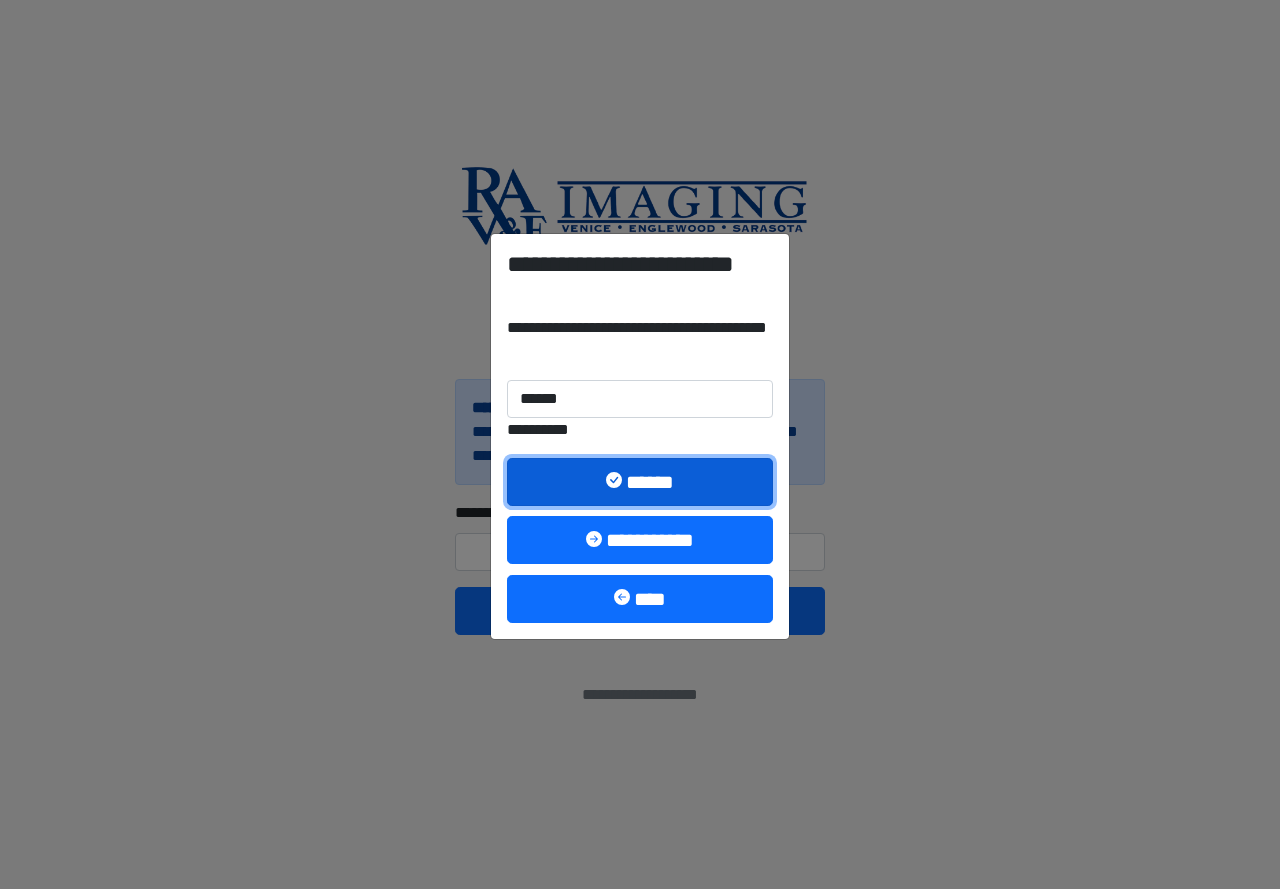 click on "******" at bounding box center [640, 482] 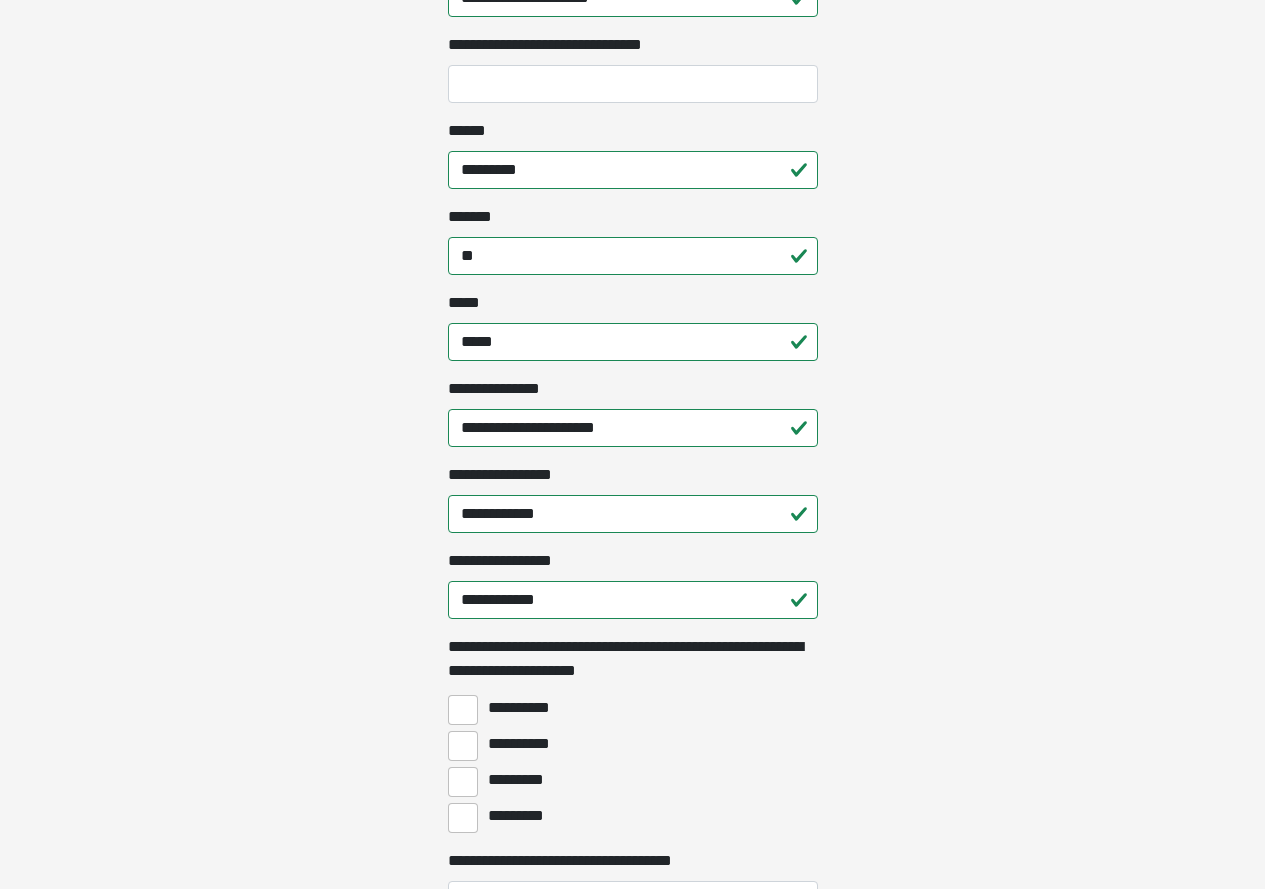 scroll, scrollTop: 1100, scrollLeft: 0, axis: vertical 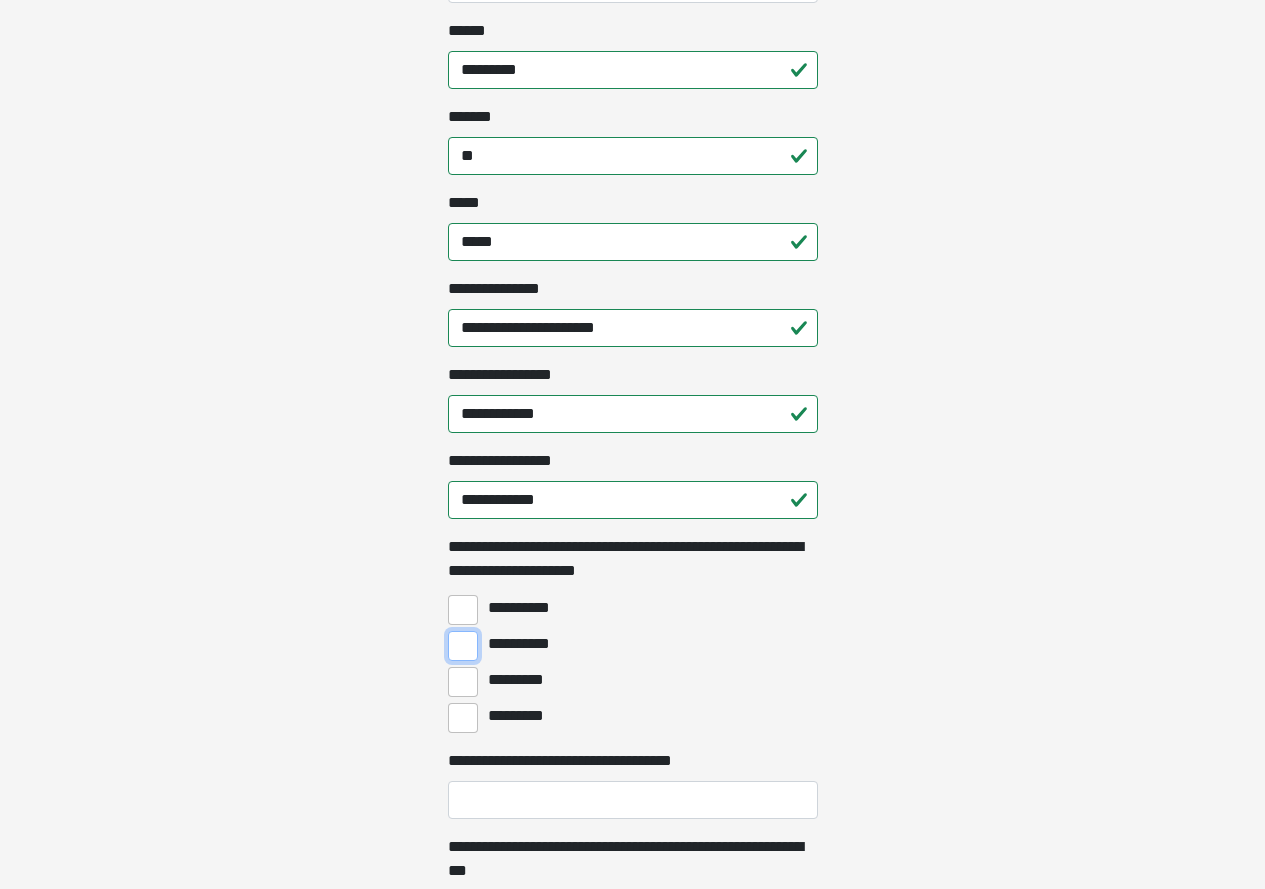 click on "**********" at bounding box center [463, 646] 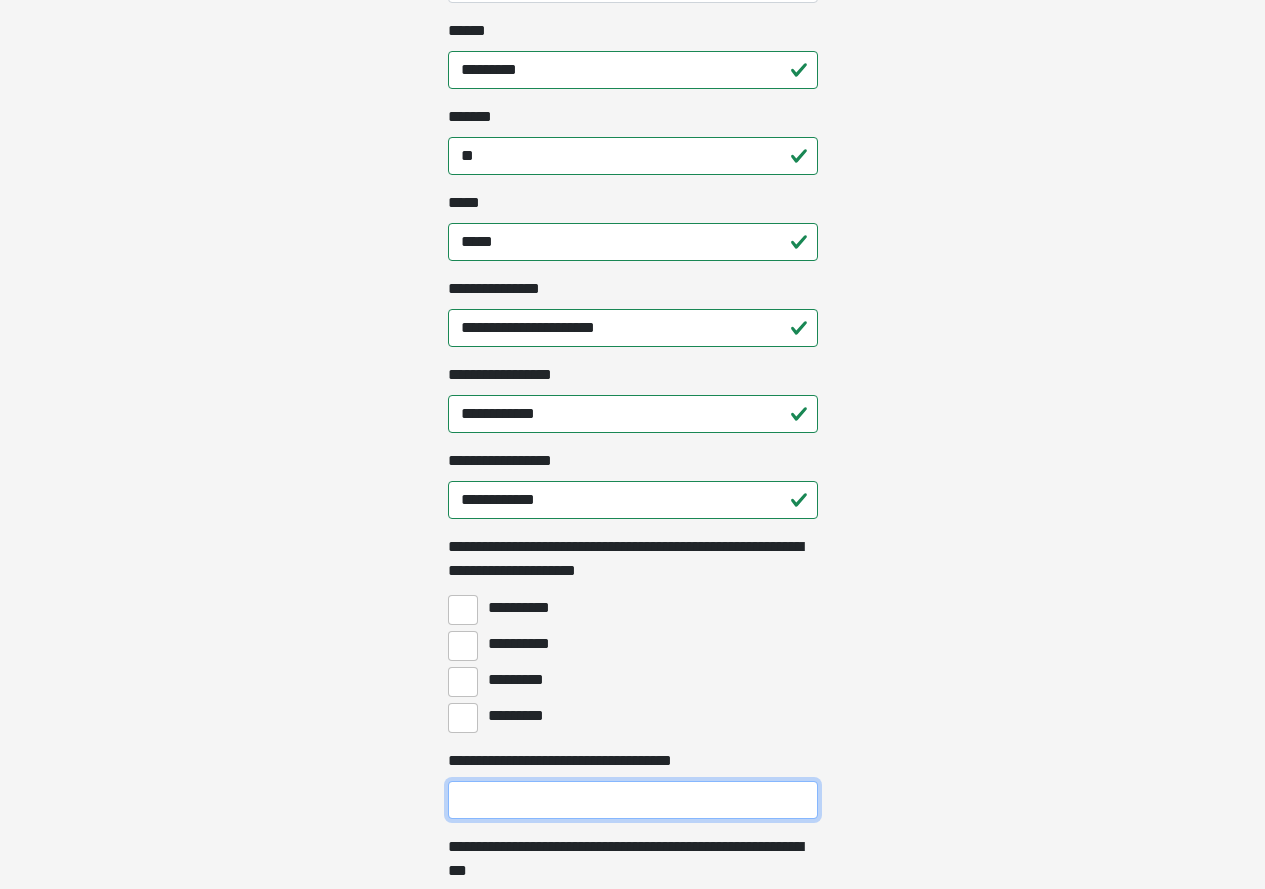 click on "**********" at bounding box center [633, 800] 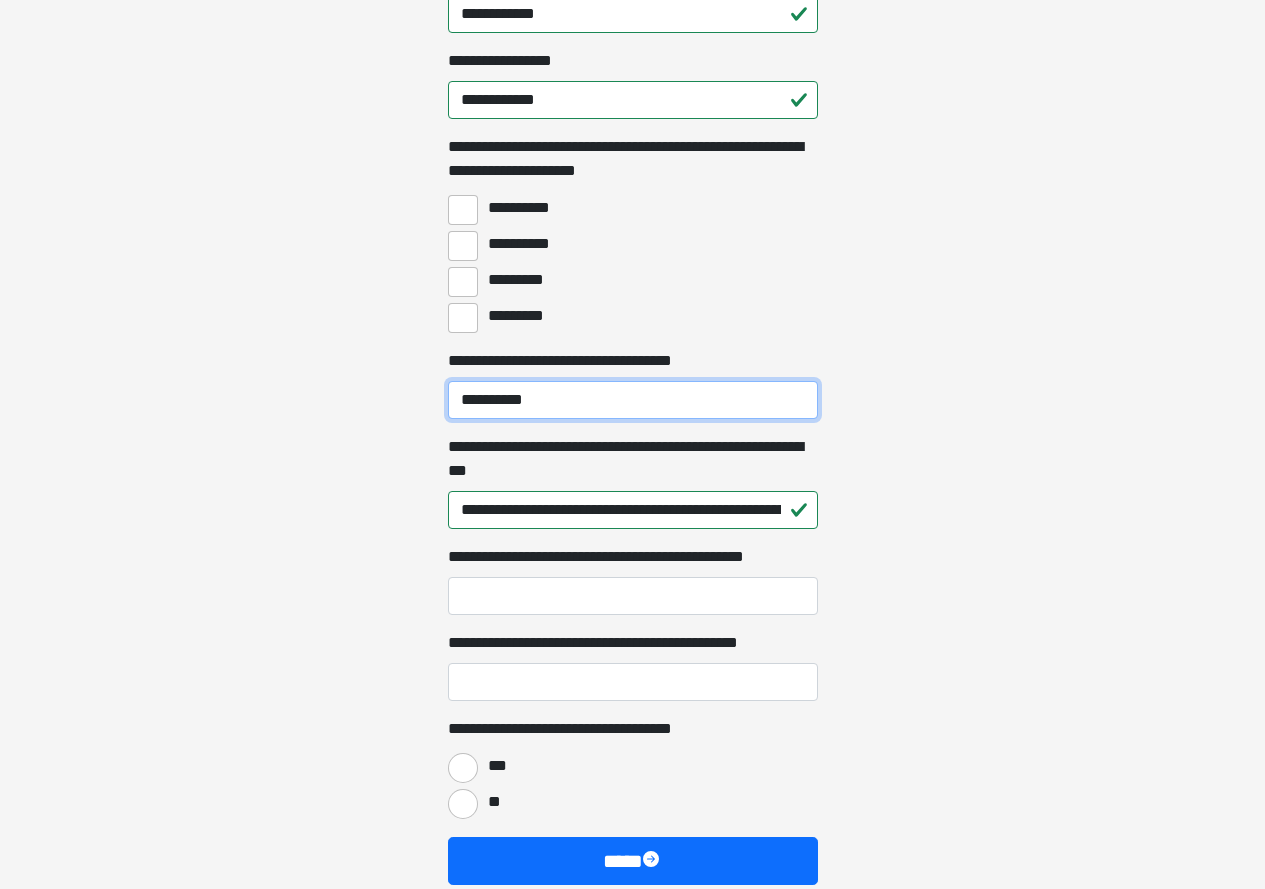 scroll, scrollTop: 1599, scrollLeft: 0, axis: vertical 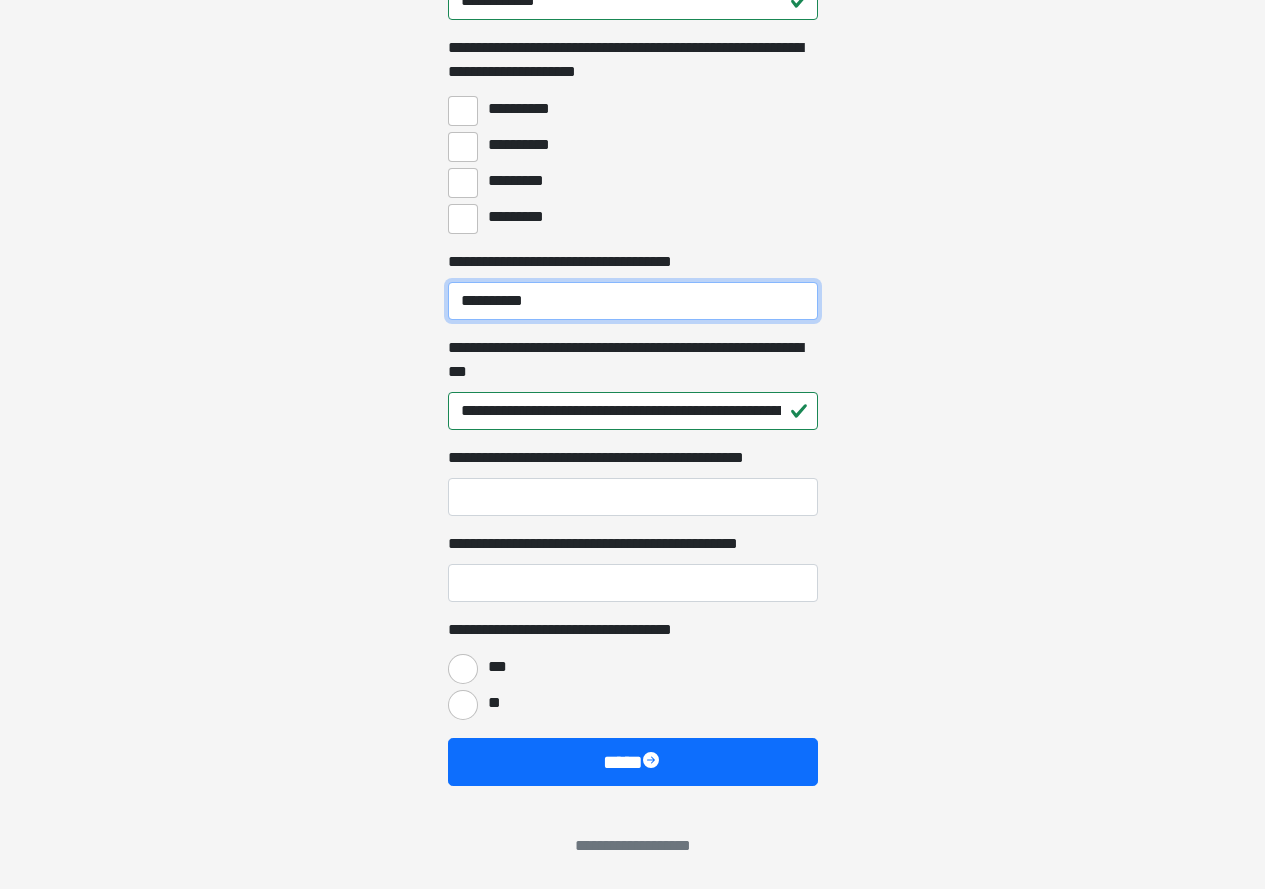 type on "**********" 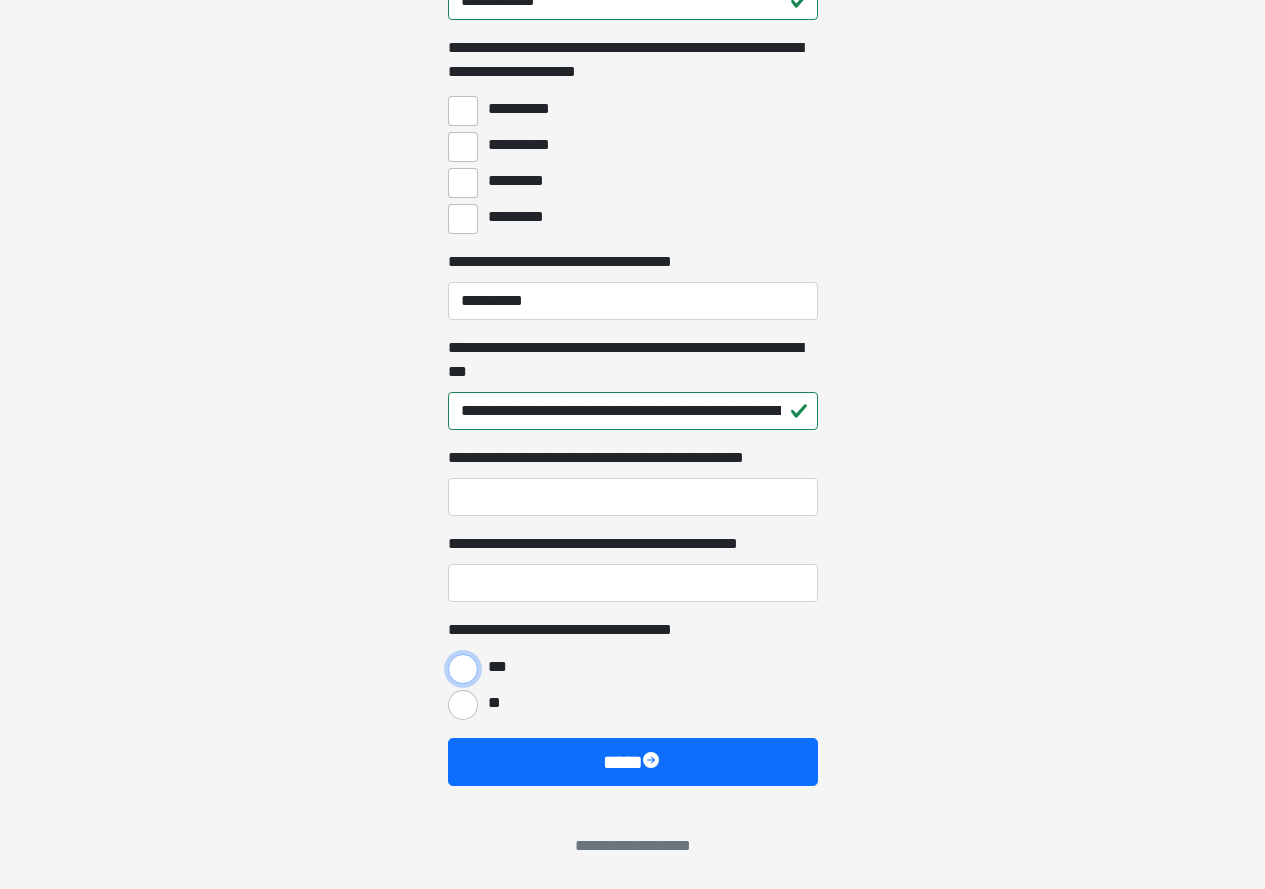 click on "***" at bounding box center [463, 669] 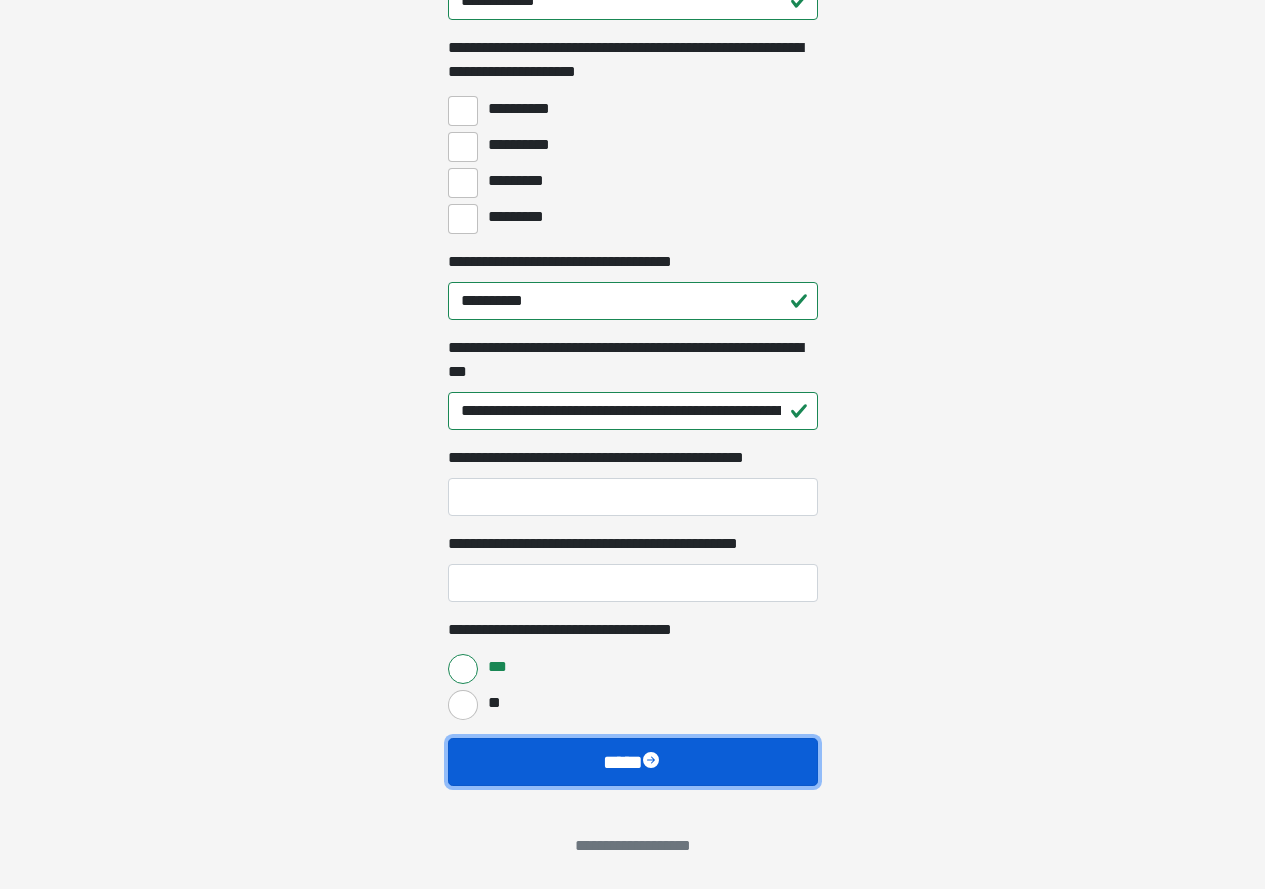 click on "****" at bounding box center (633, 762) 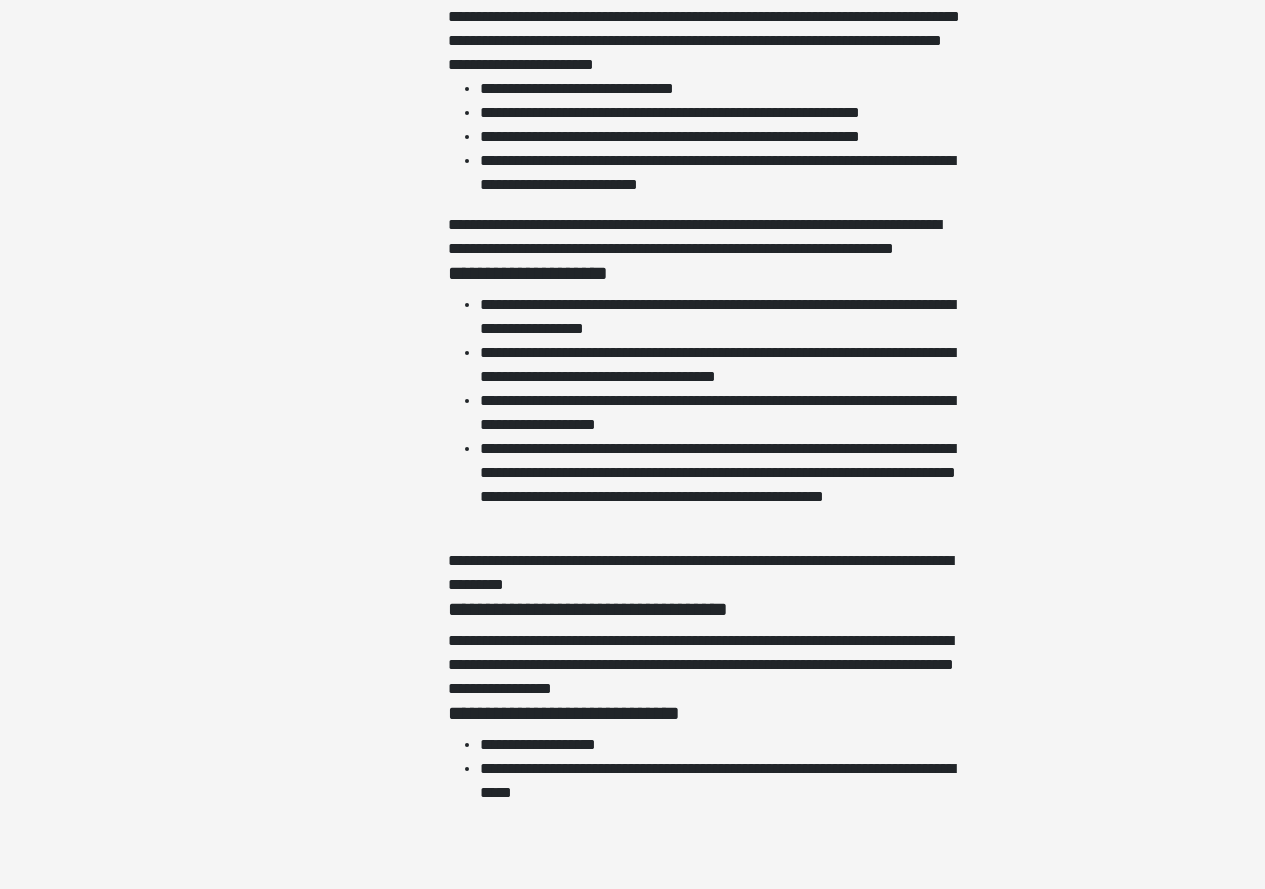 scroll, scrollTop: 4379, scrollLeft: 0, axis: vertical 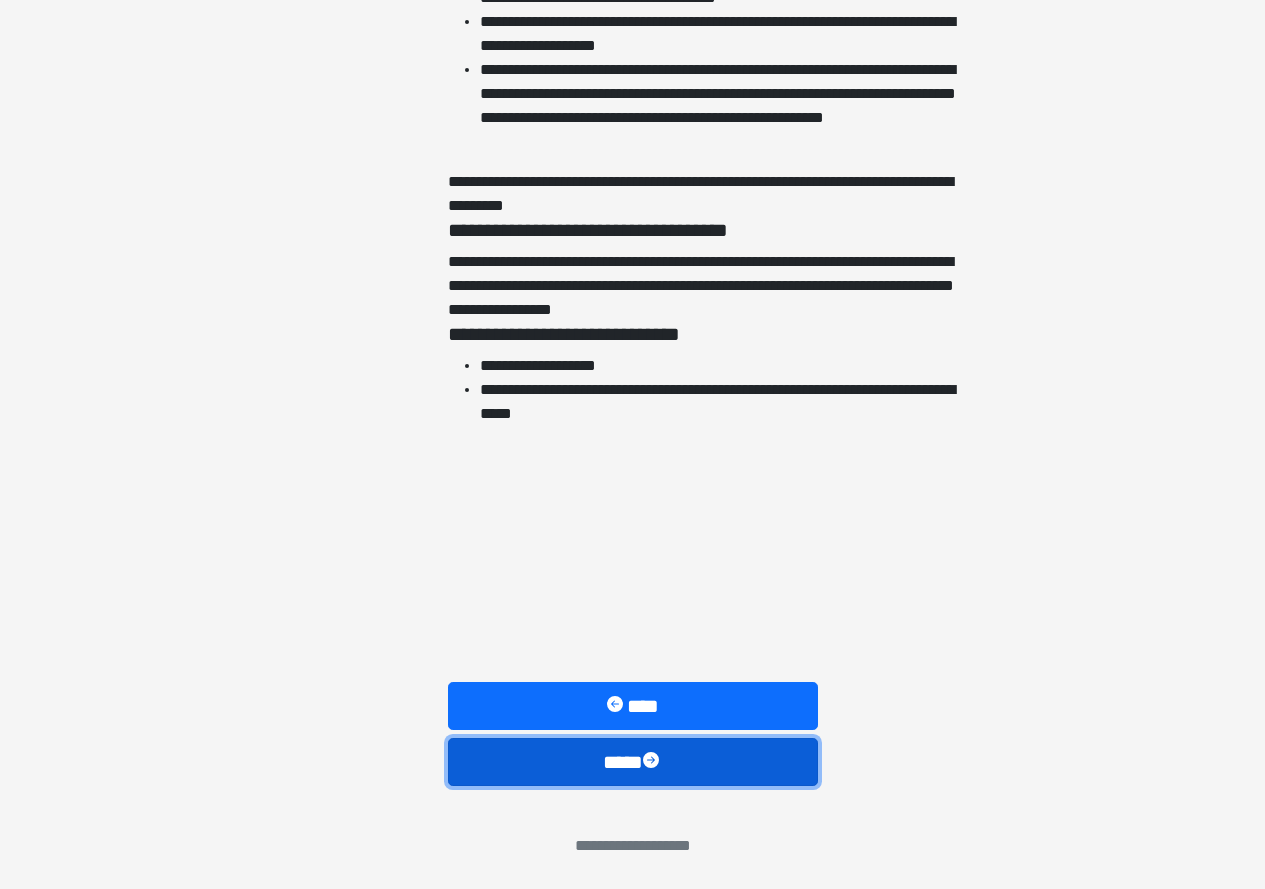 click on "****" at bounding box center [633, 762] 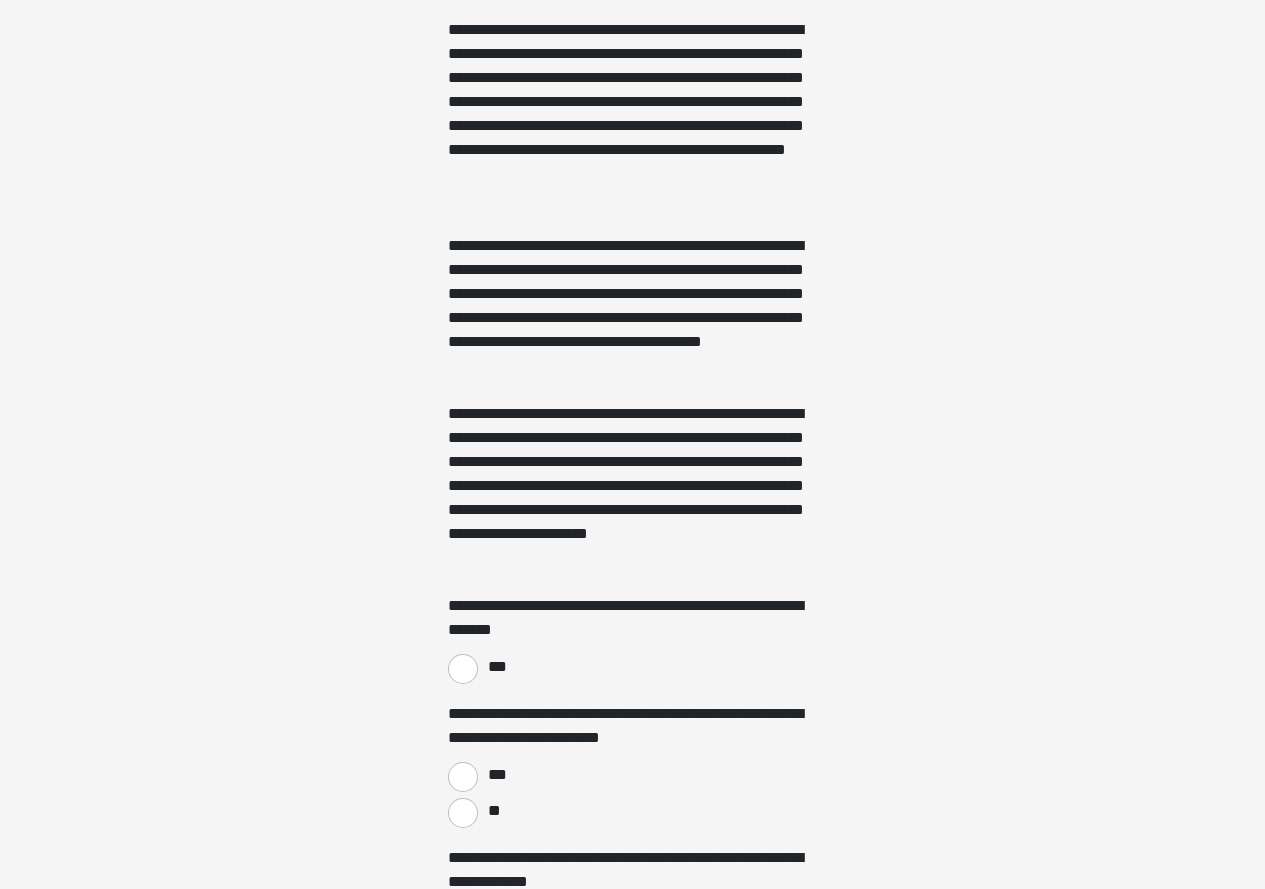 scroll, scrollTop: 1207, scrollLeft: 0, axis: vertical 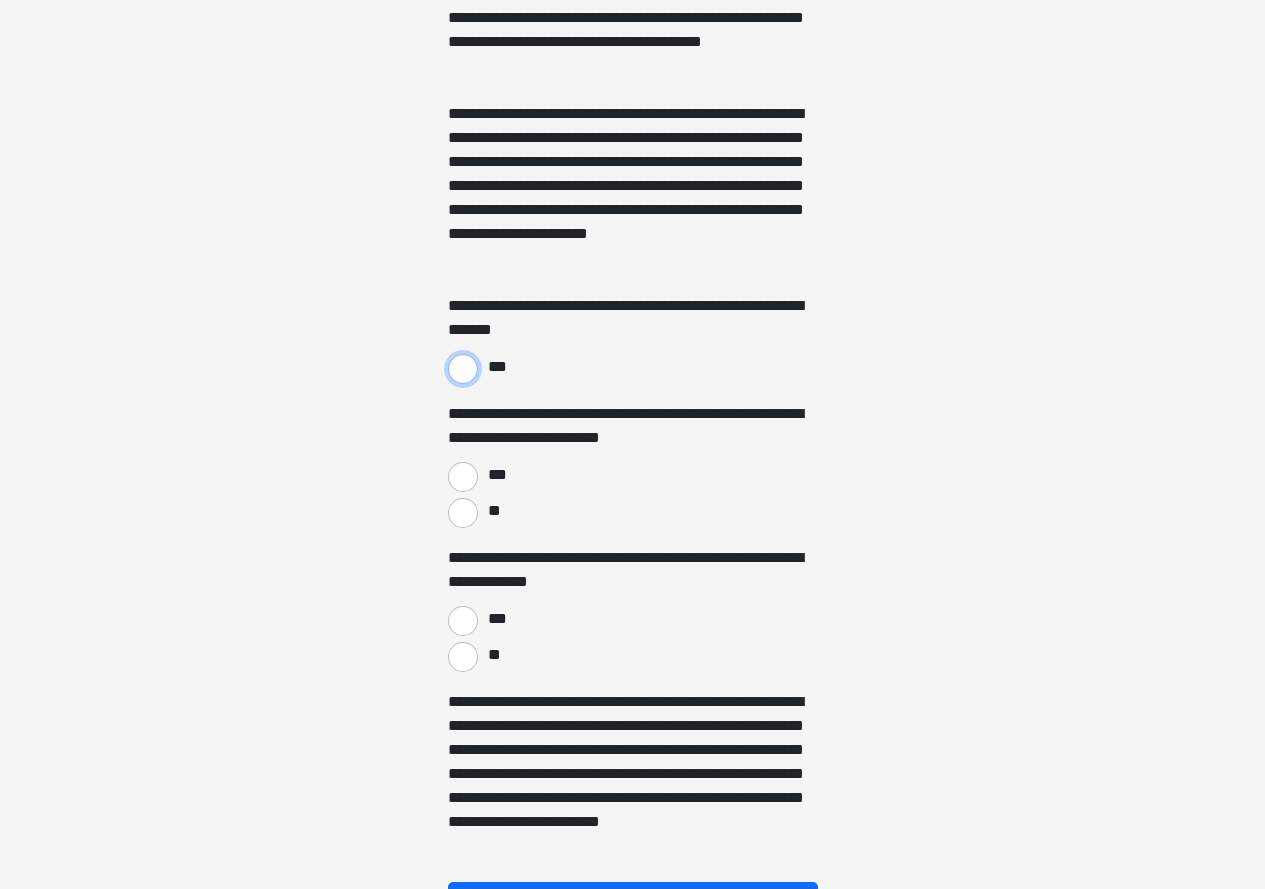 click on "***" at bounding box center [463, 369] 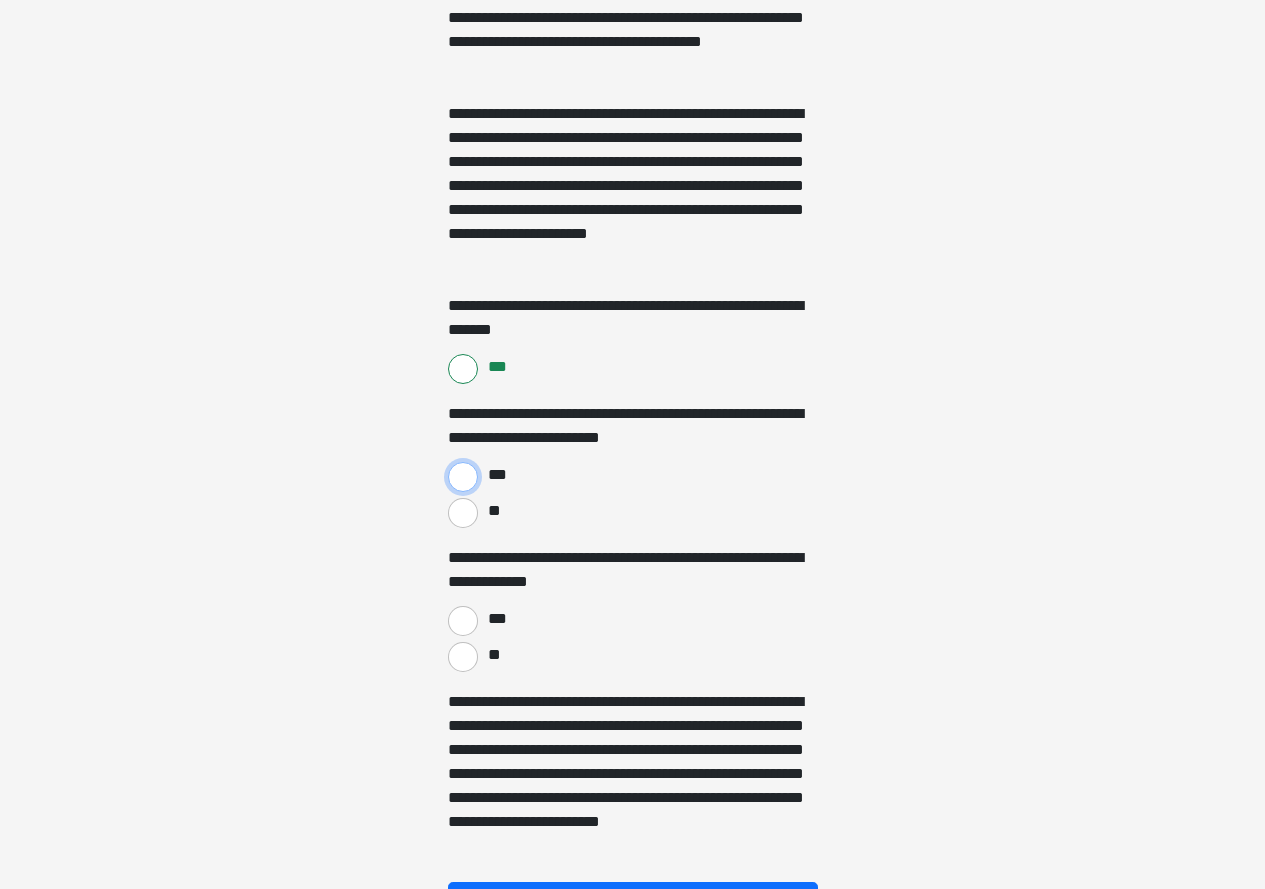 click on "***" at bounding box center (463, 477) 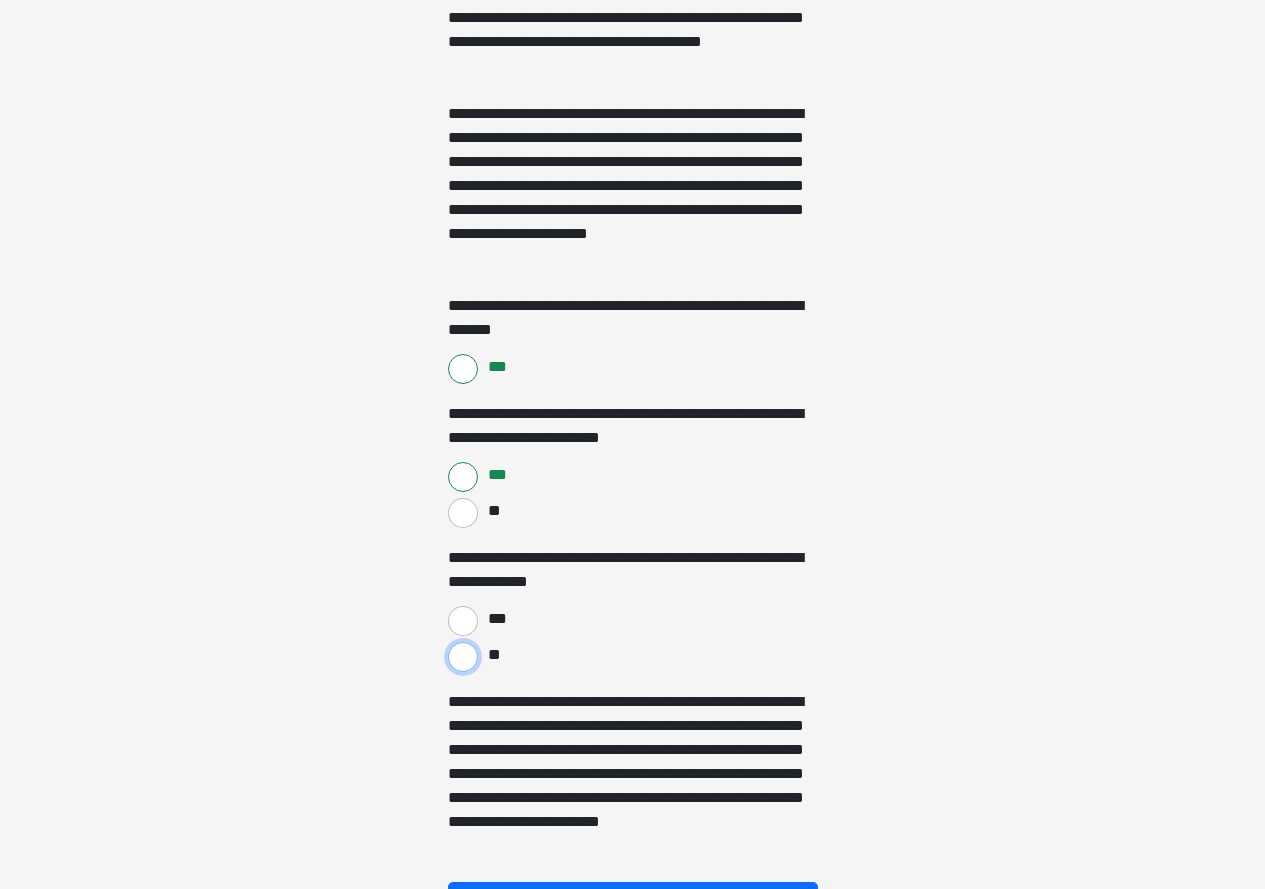 click on "**" at bounding box center [463, 657] 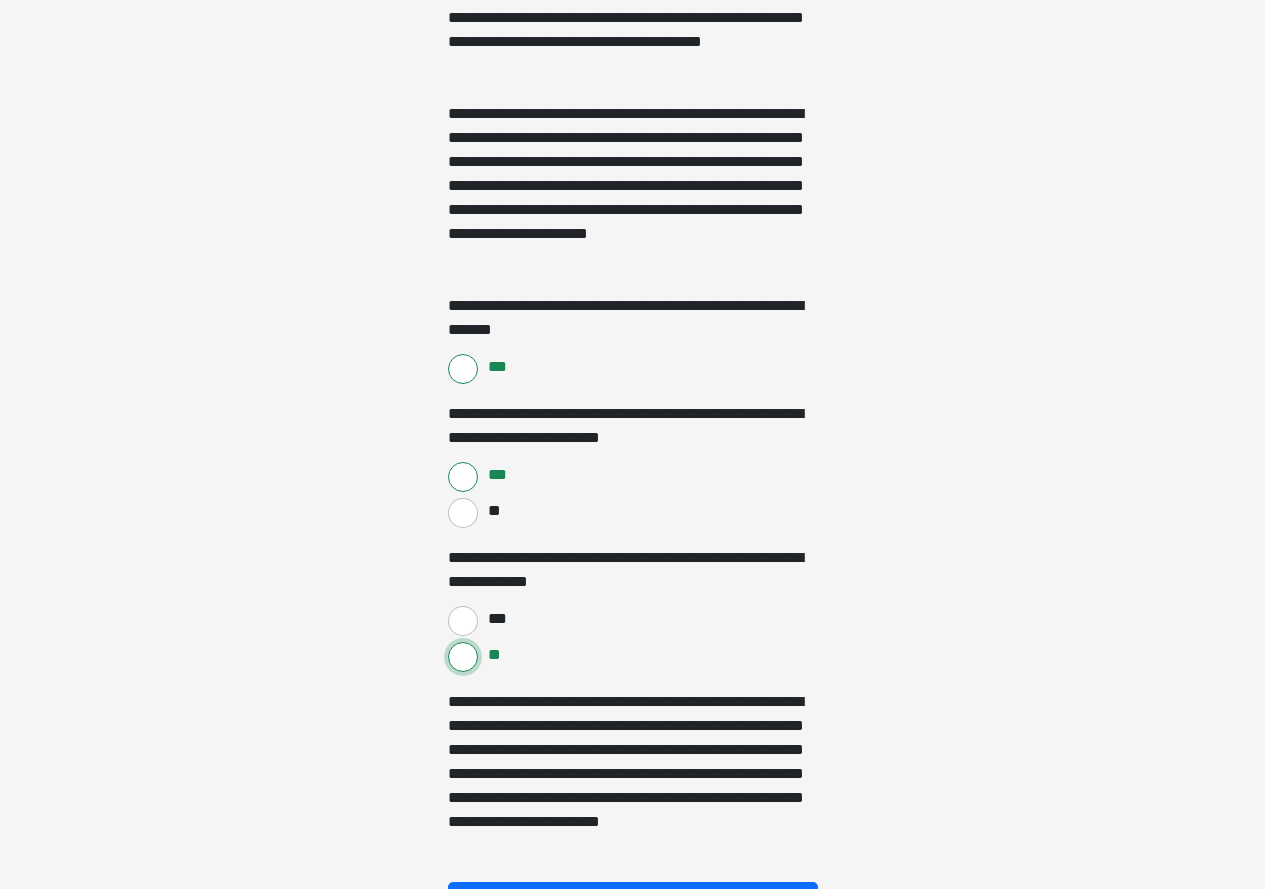scroll, scrollTop: 1407, scrollLeft: 0, axis: vertical 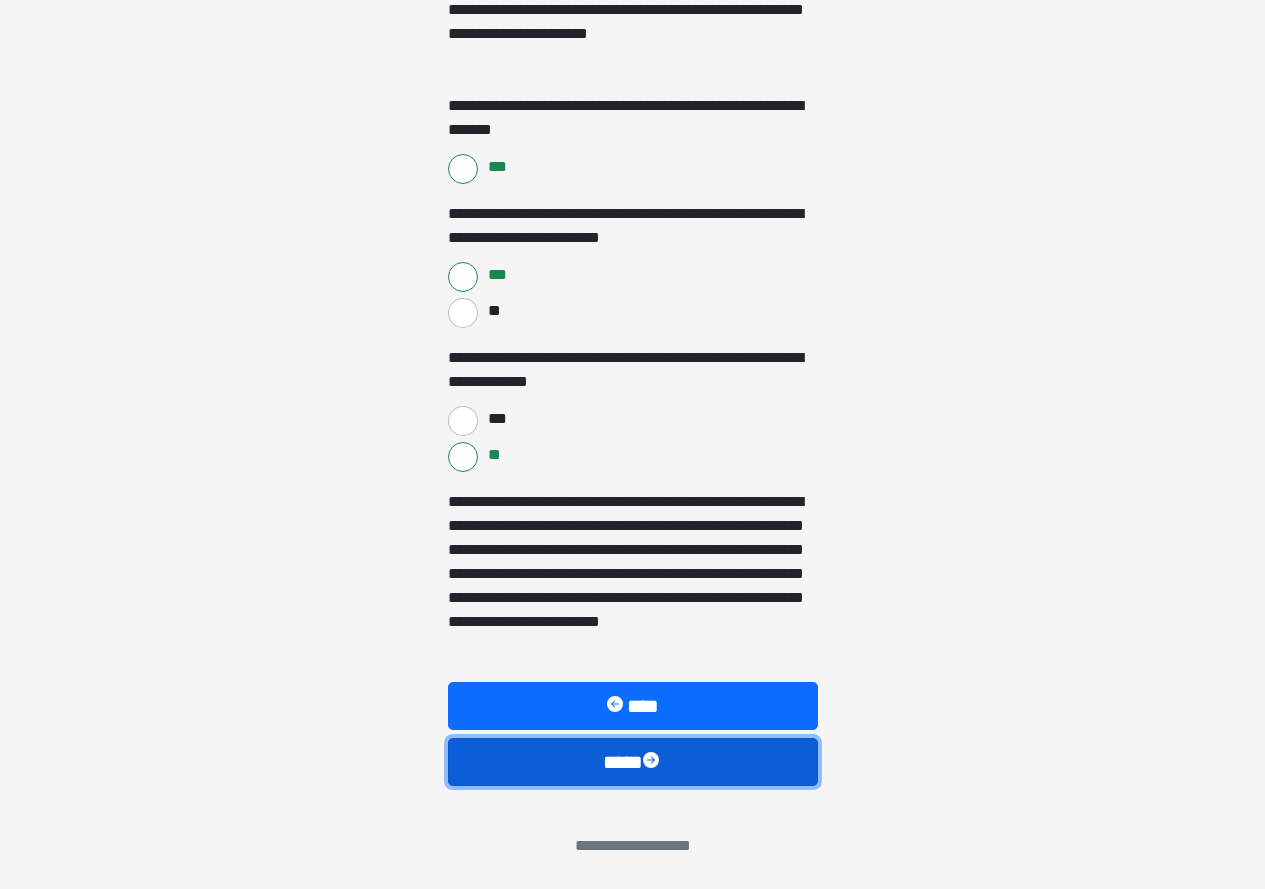 click on "****" at bounding box center (633, 762) 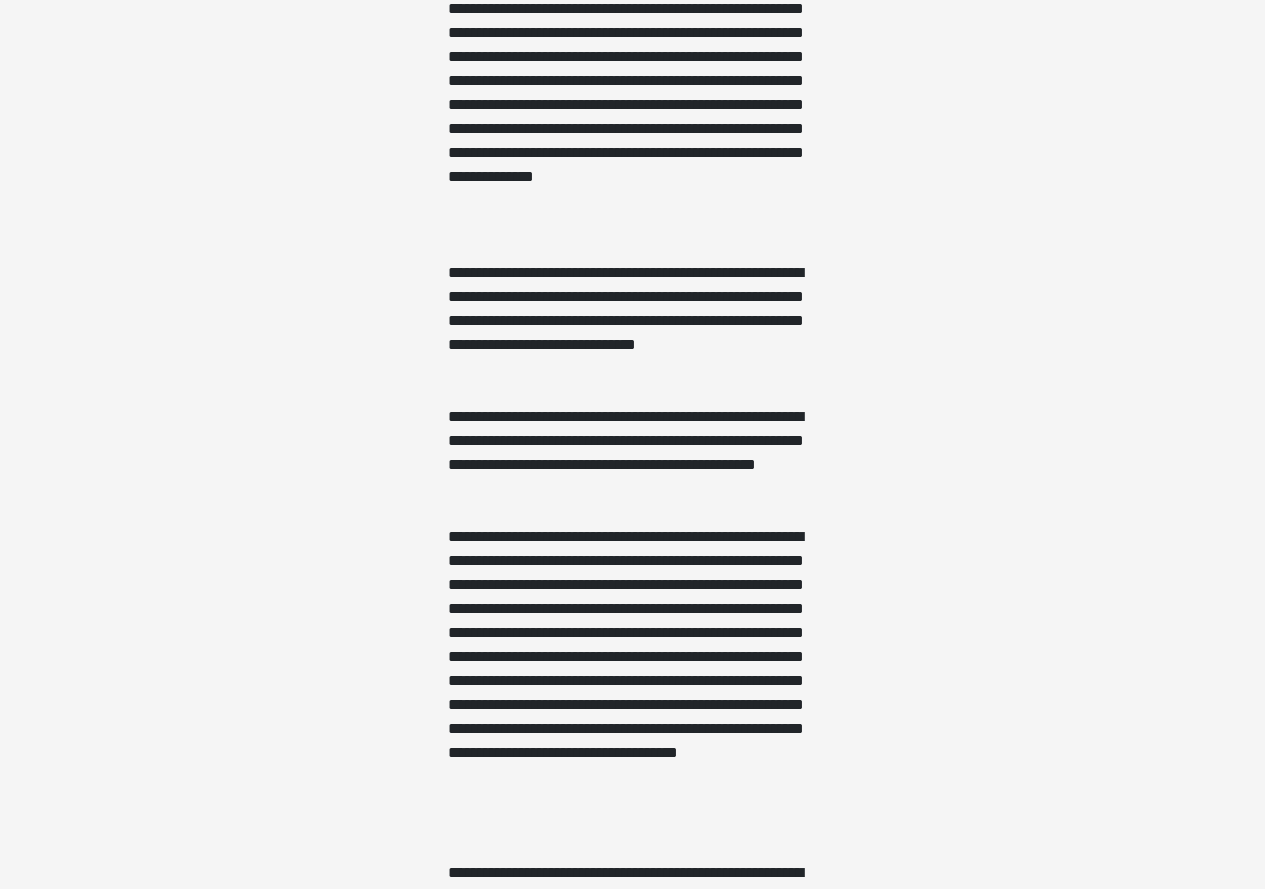 scroll, scrollTop: 685, scrollLeft: 0, axis: vertical 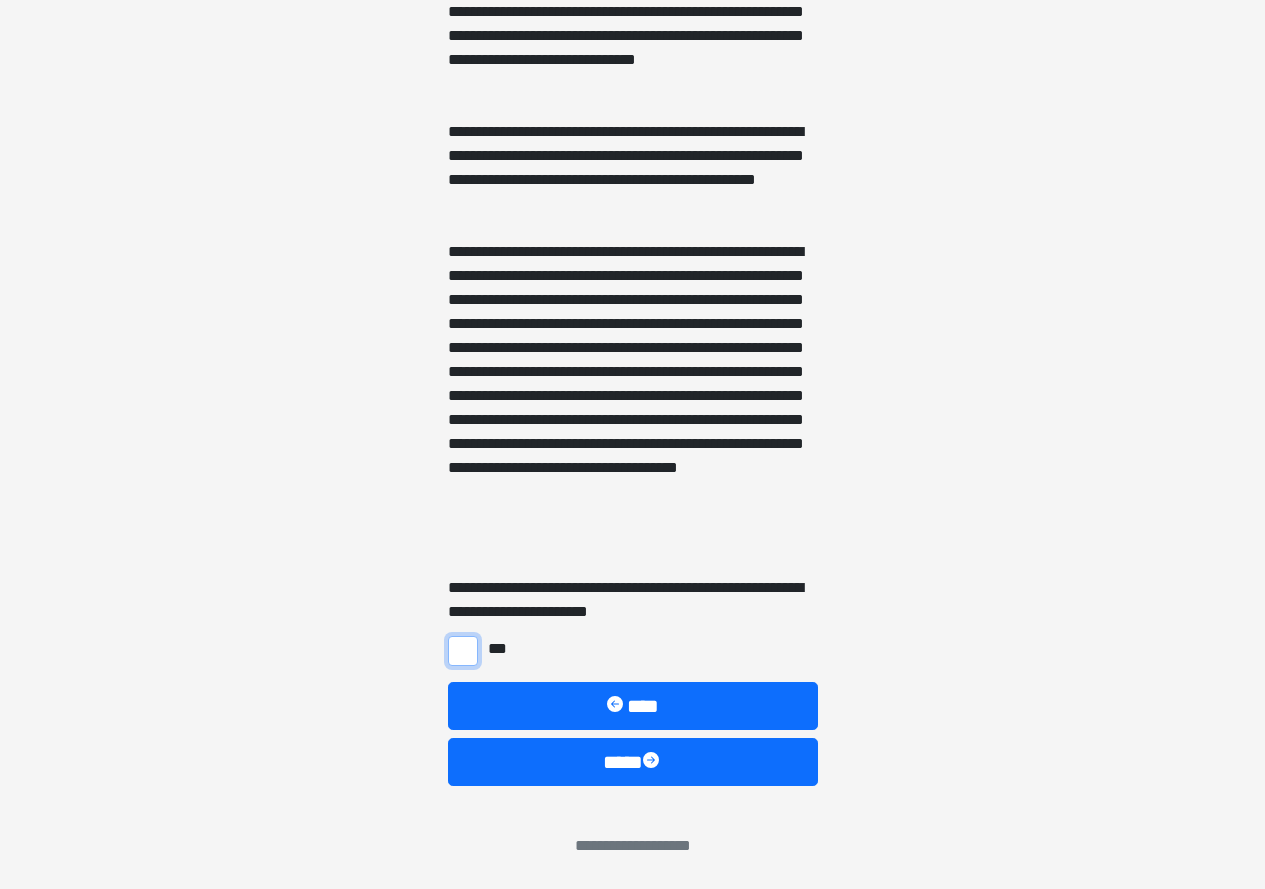click on "***" at bounding box center [463, 651] 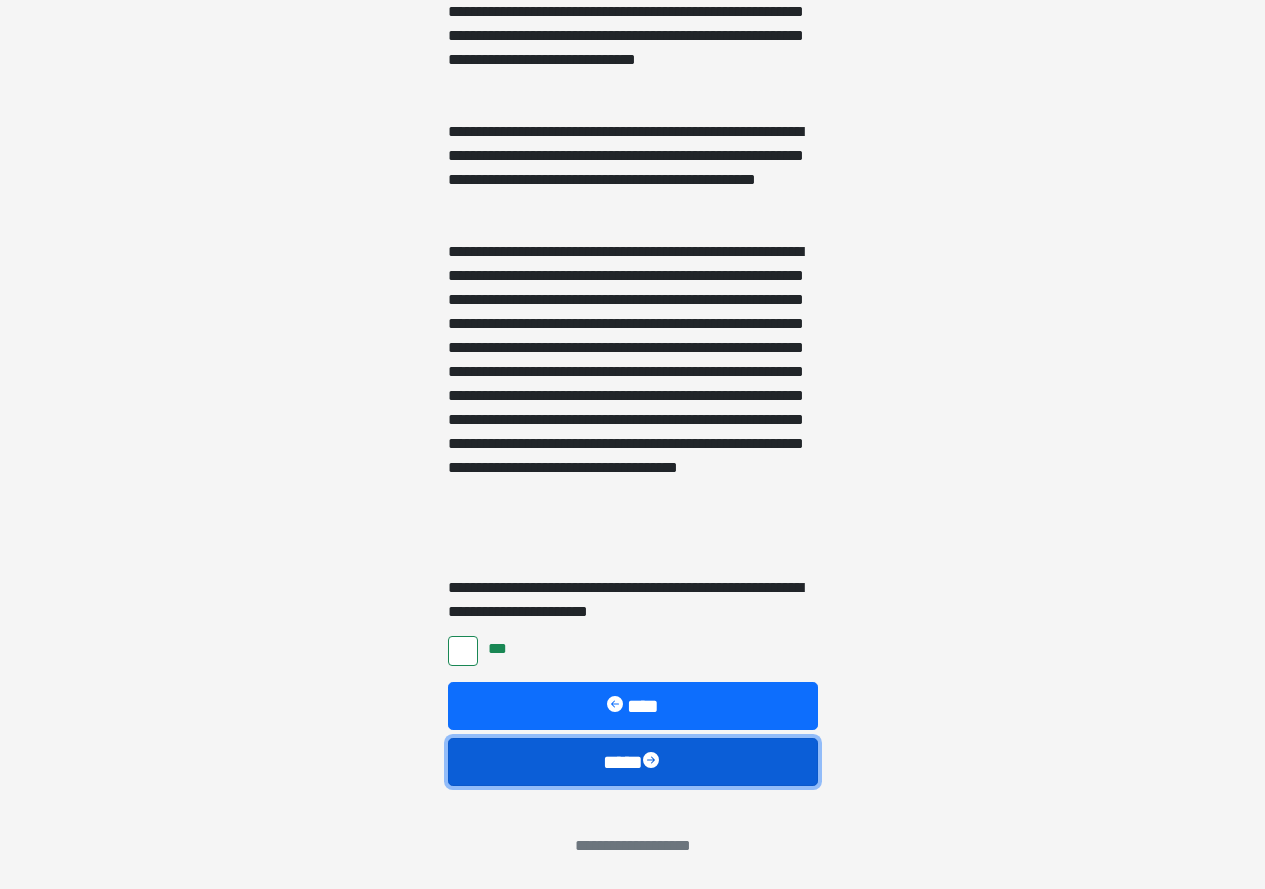click on "****" at bounding box center [633, 762] 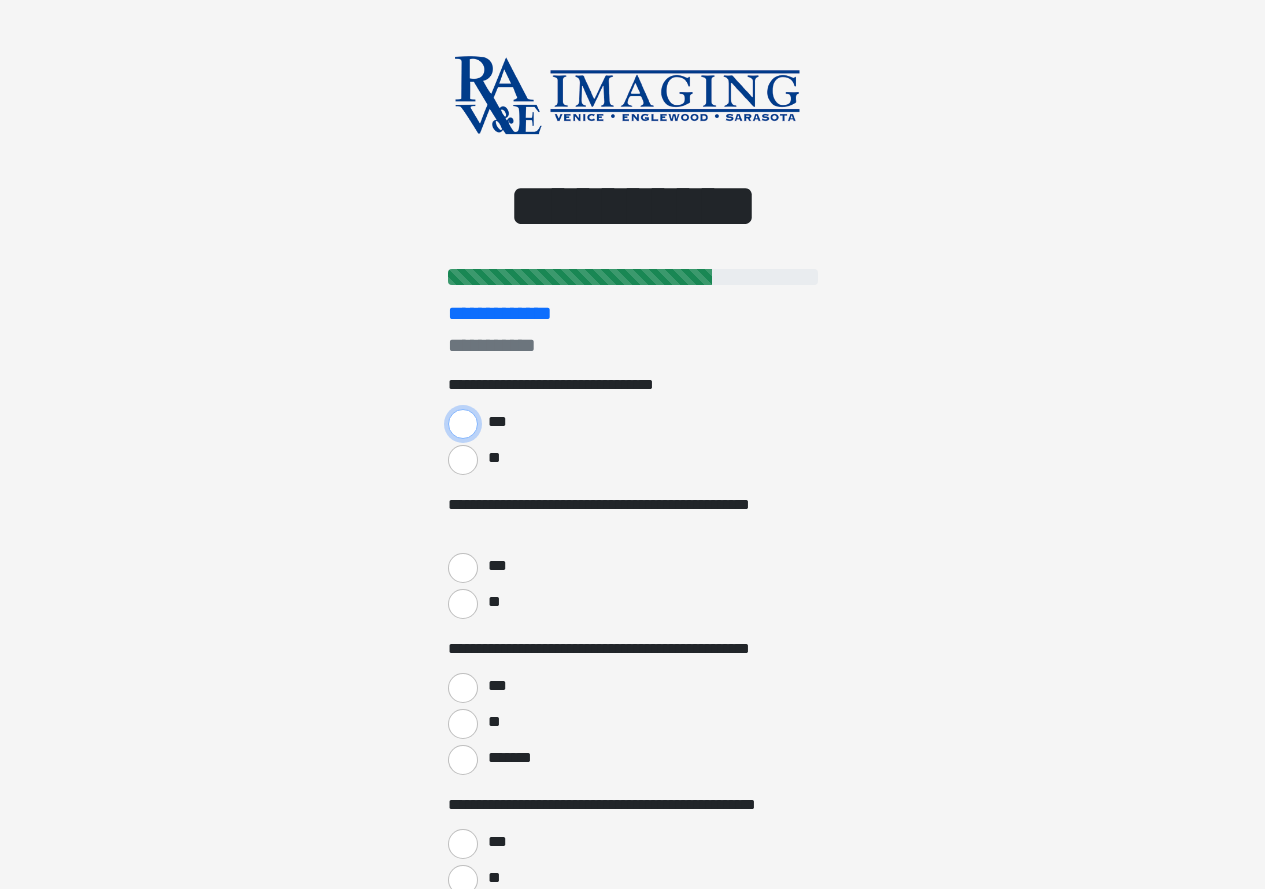 click on "***" at bounding box center (463, 424) 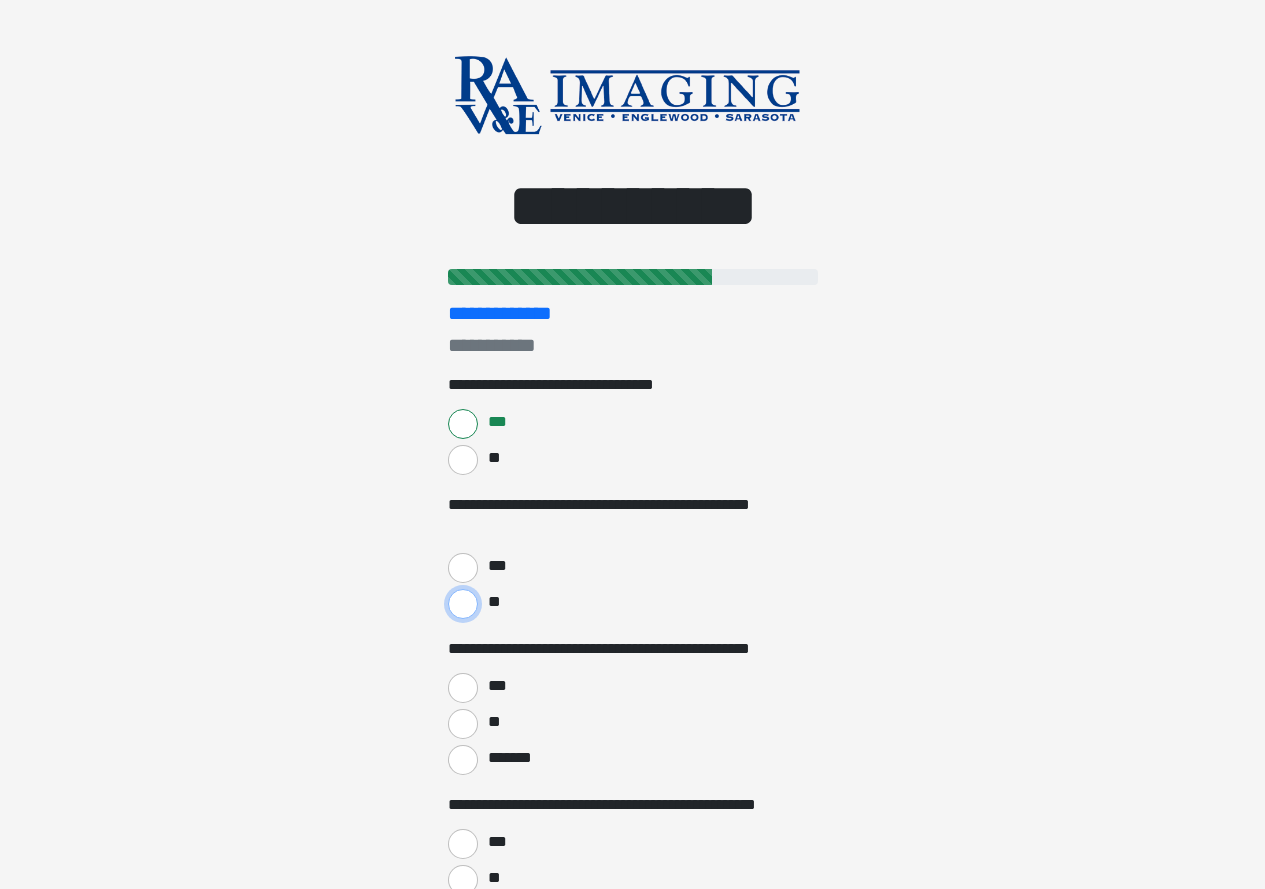 click on "**" at bounding box center [463, 604] 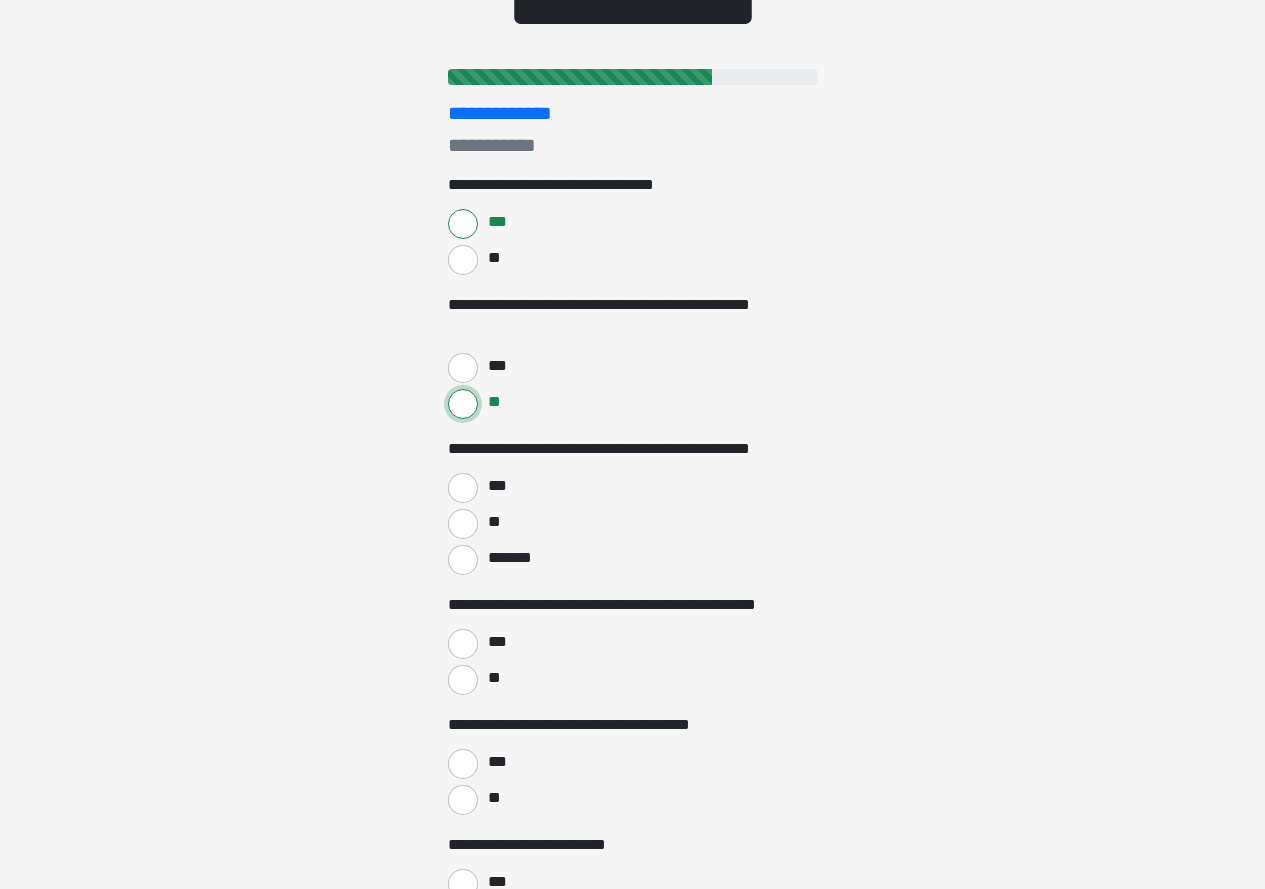 scroll, scrollTop: 300, scrollLeft: 0, axis: vertical 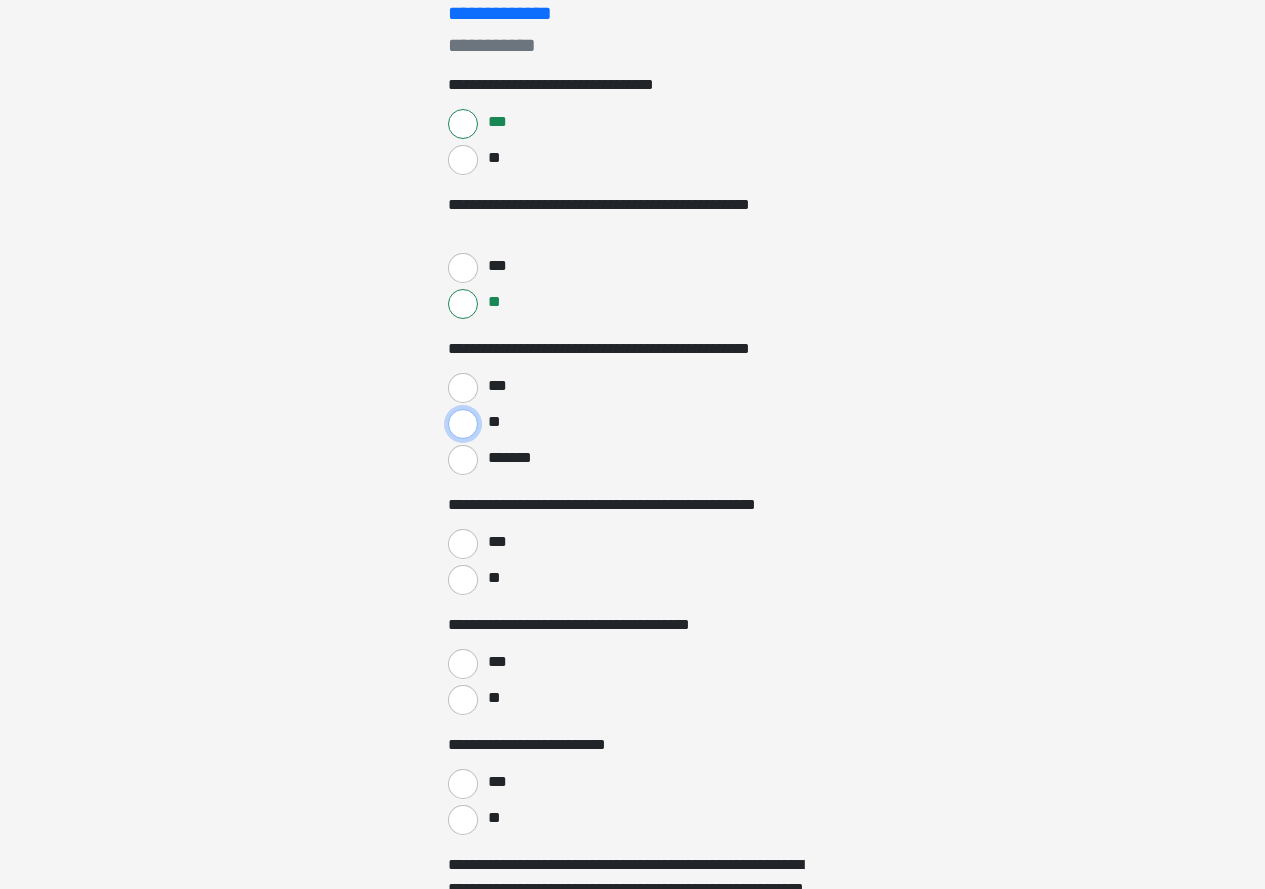 click on "**" at bounding box center (463, 424) 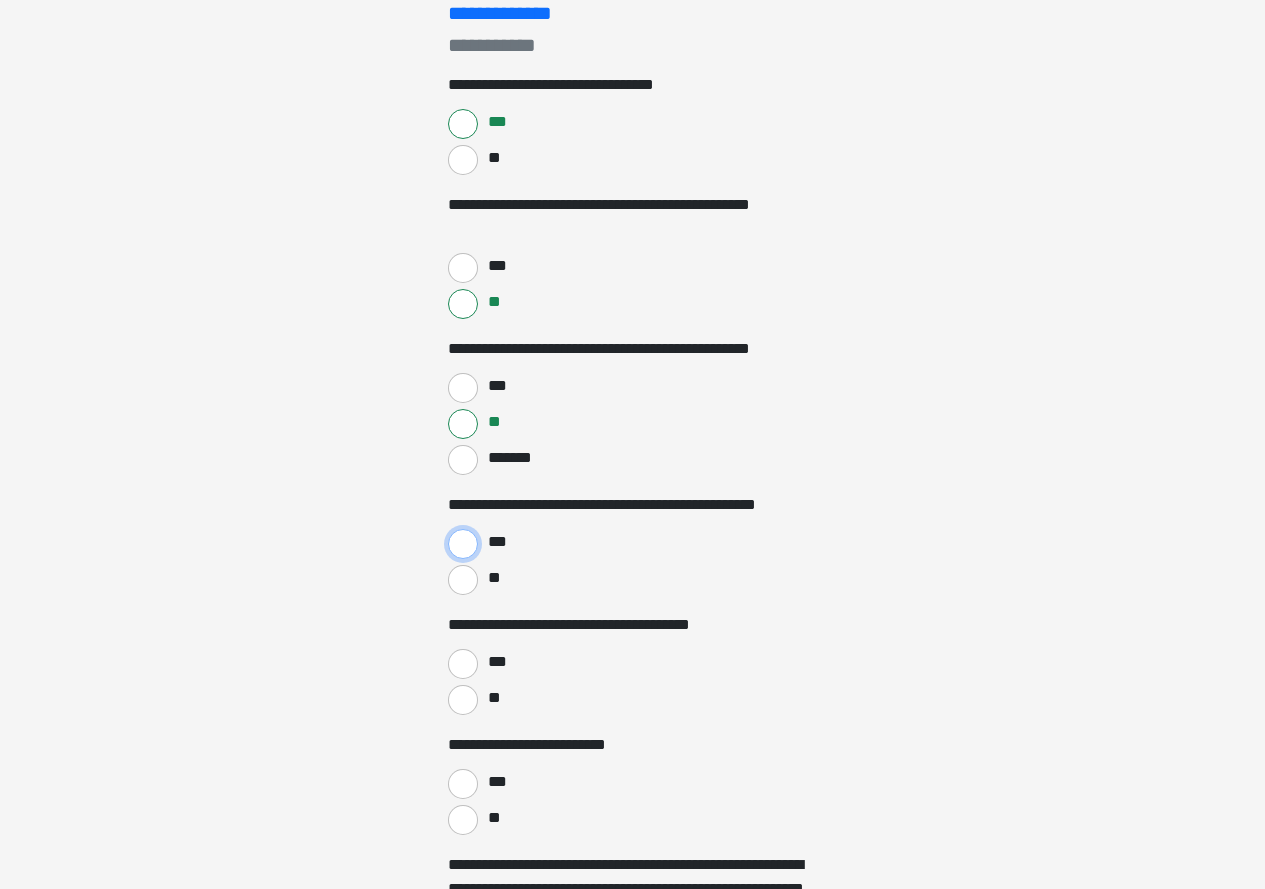 click on "***" at bounding box center [463, 544] 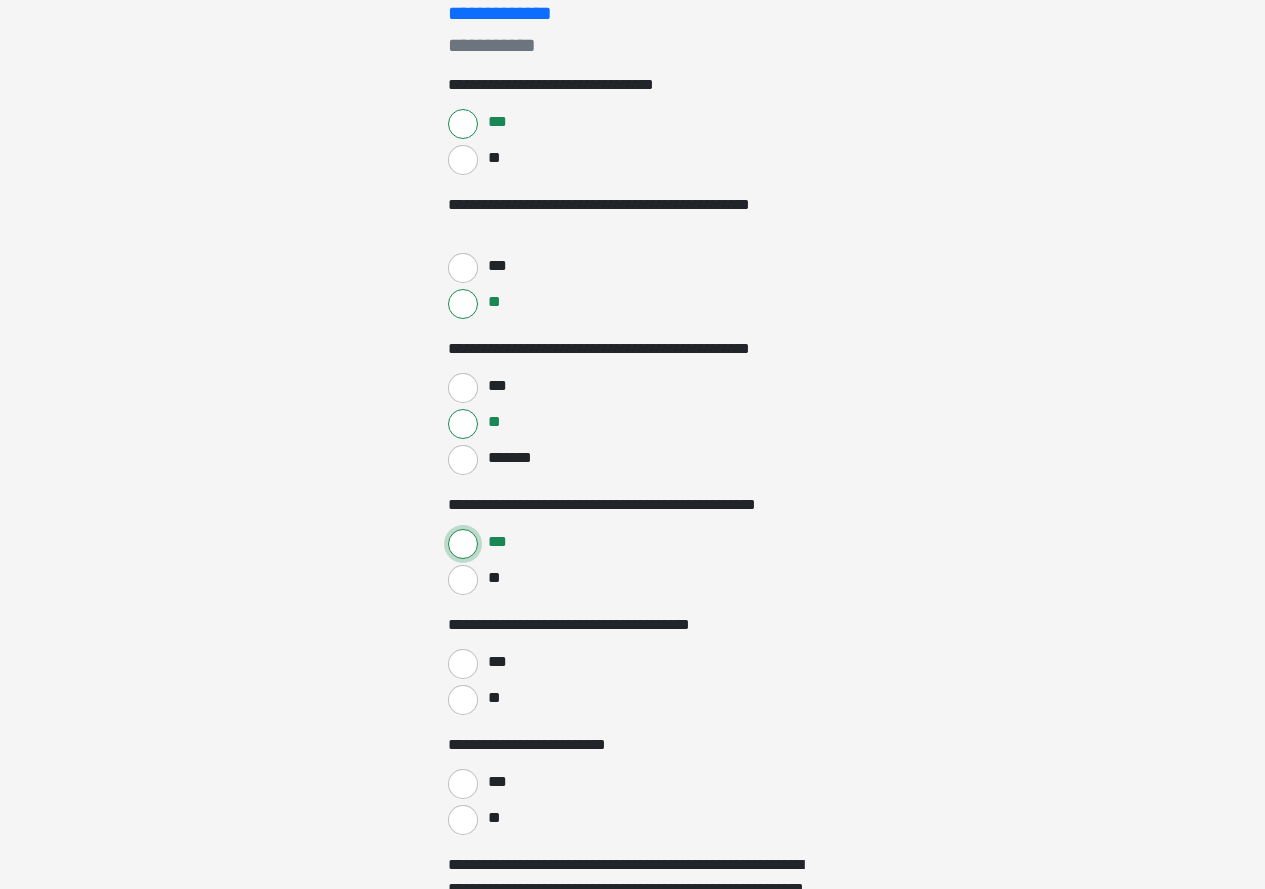 scroll, scrollTop: 500, scrollLeft: 0, axis: vertical 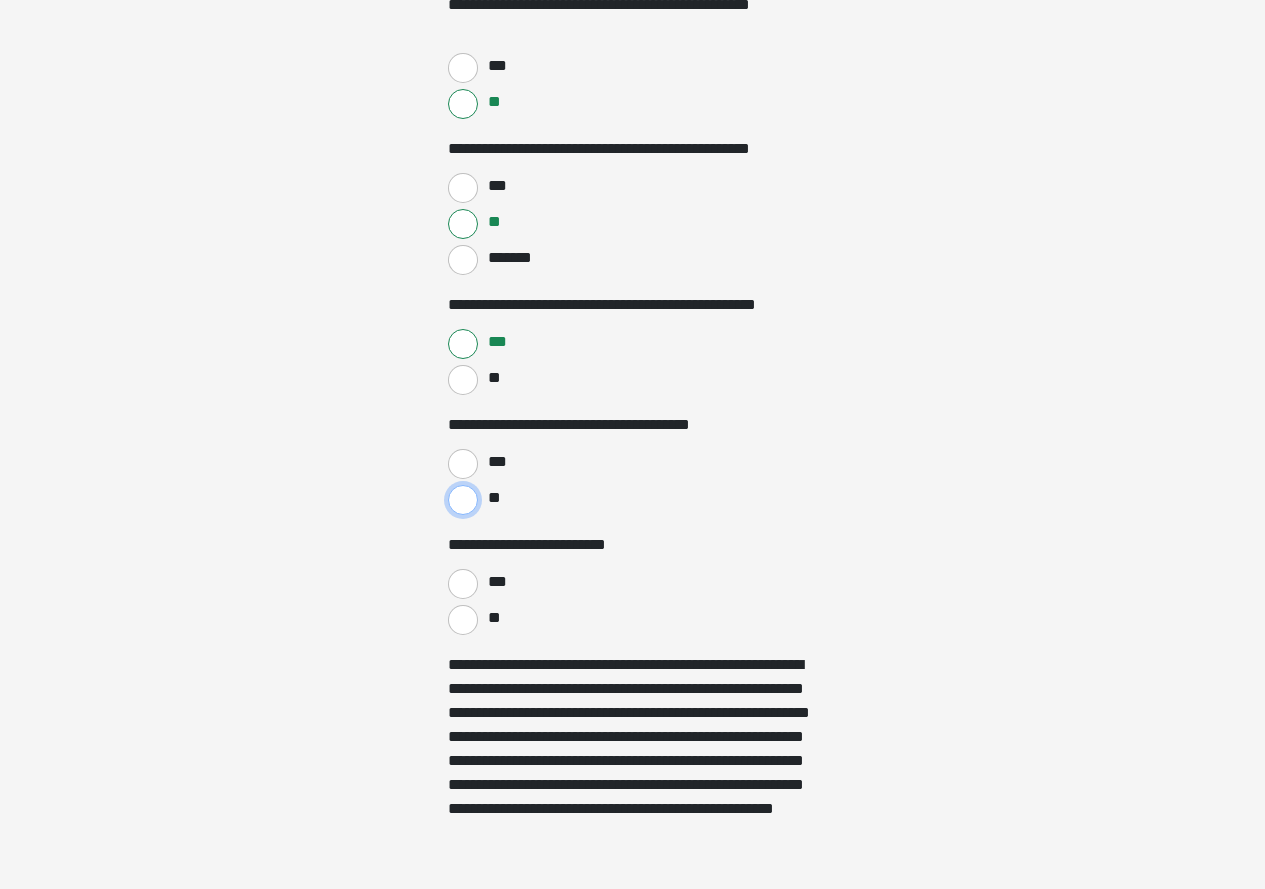 click on "**" at bounding box center (463, 500) 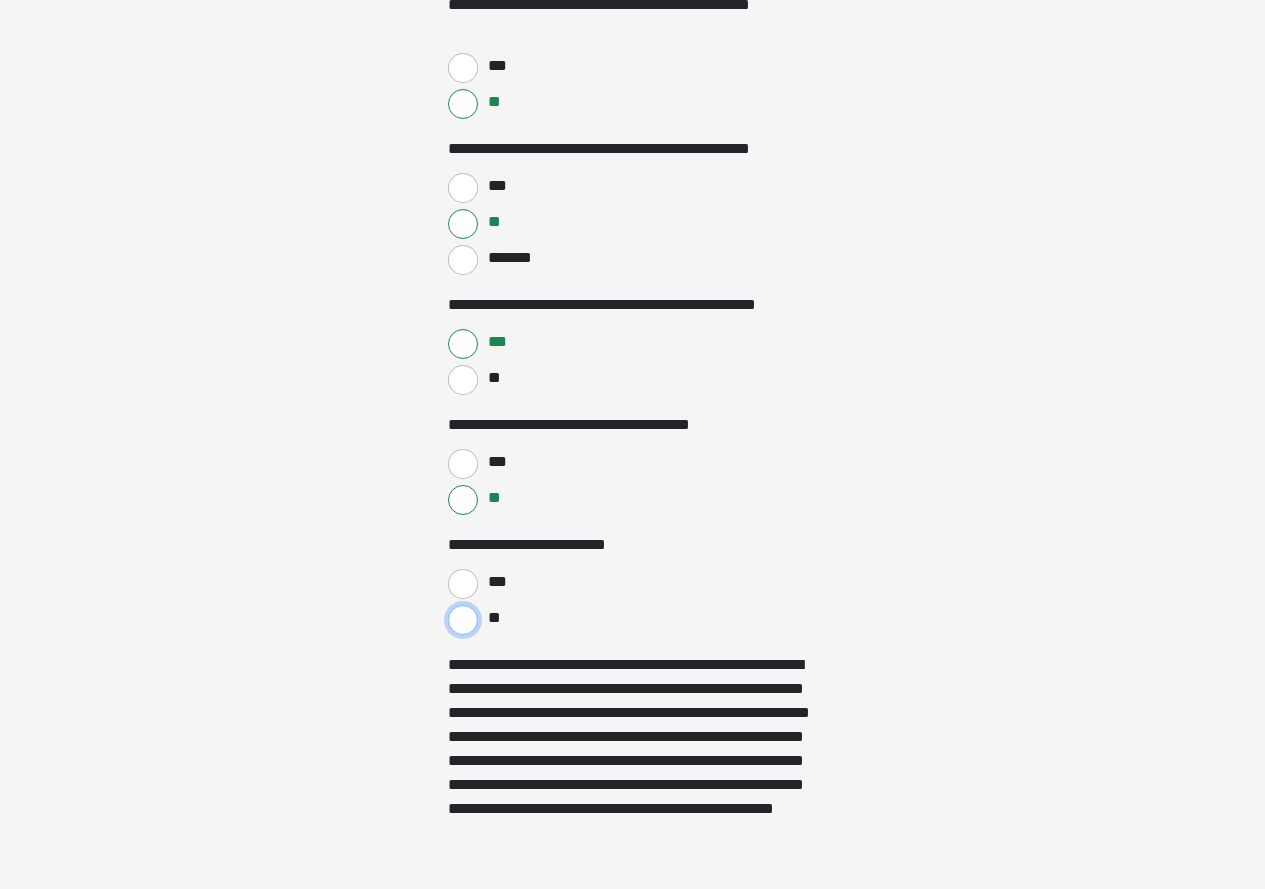 click on "**" at bounding box center (463, 620) 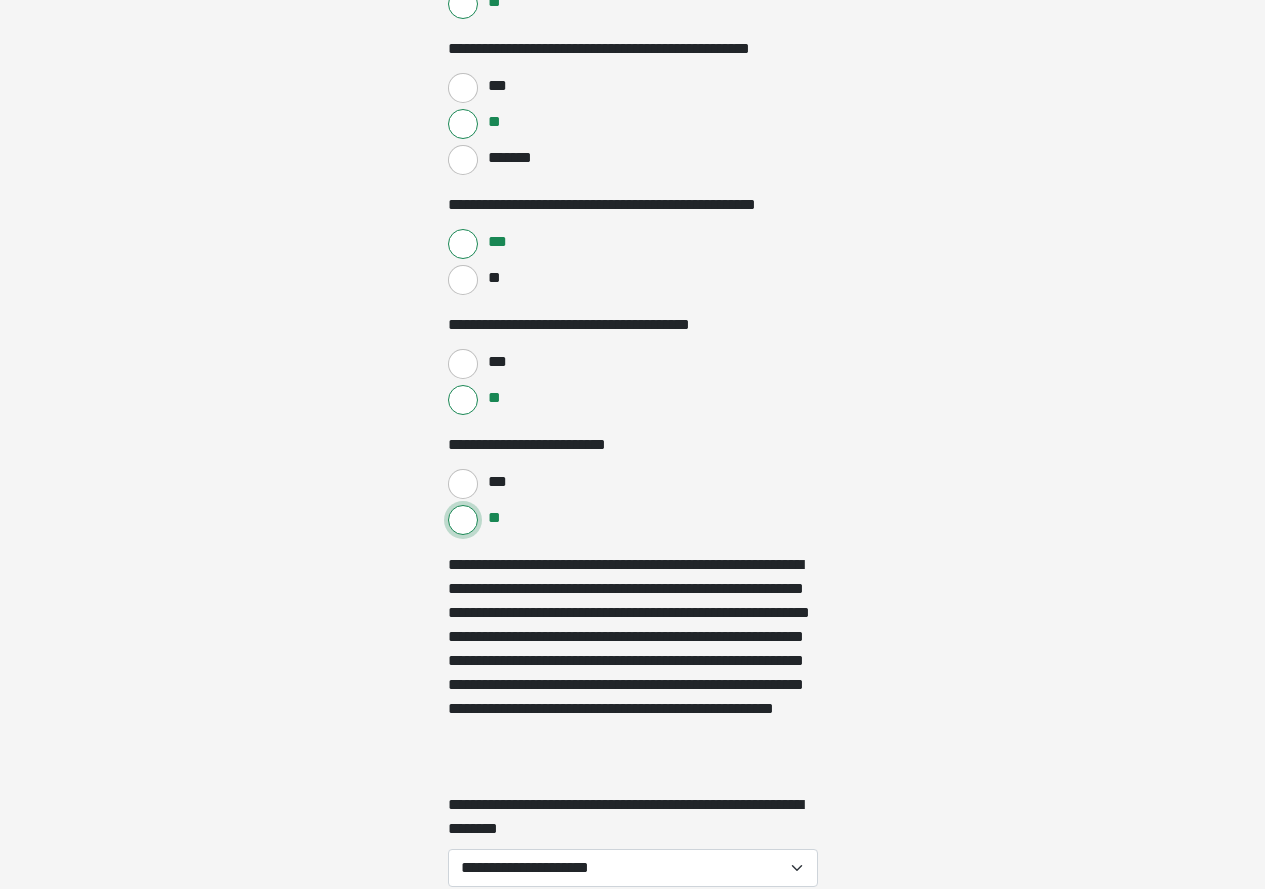 scroll, scrollTop: 800, scrollLeft: 0, axis: vertical 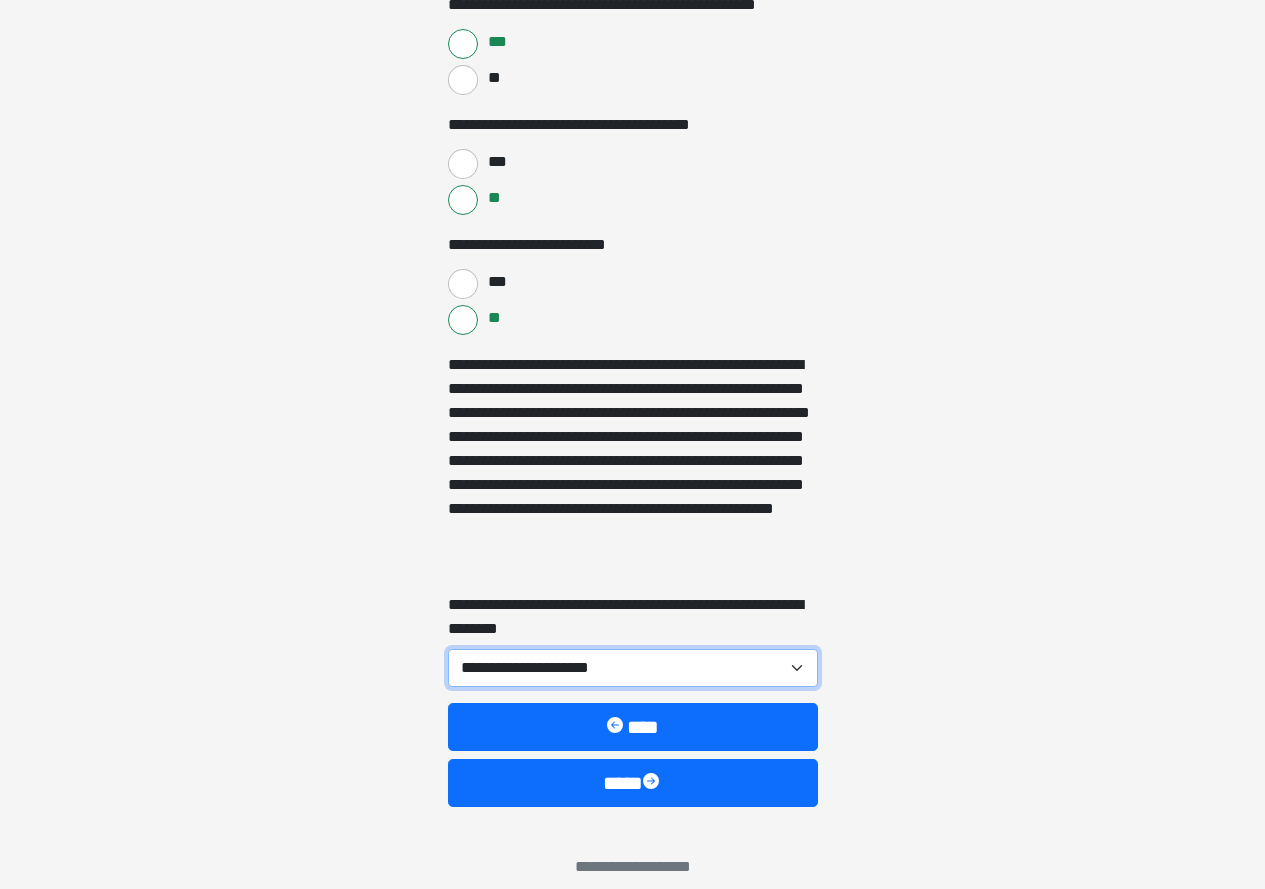 click on "**********" at bounding box center (633, 668) 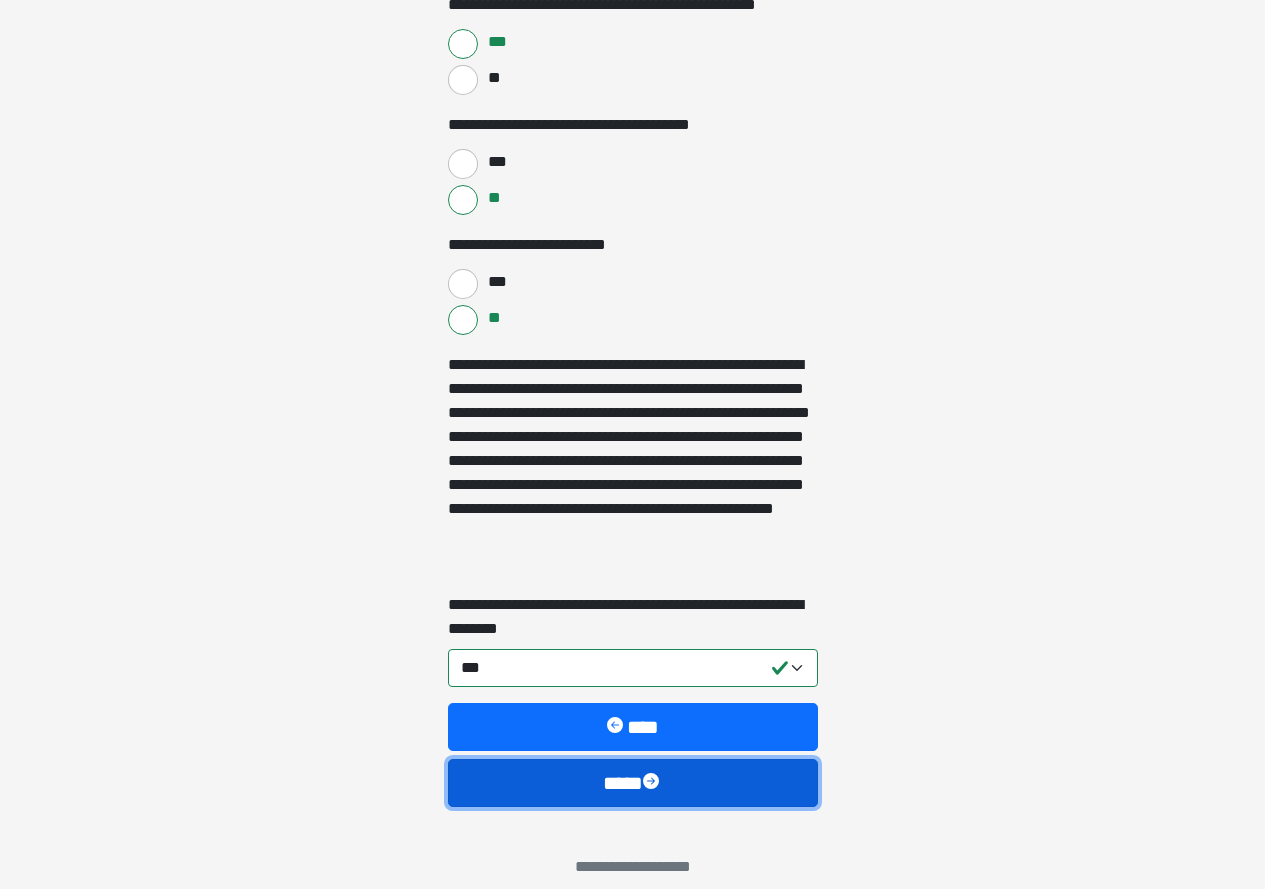 click on "****" at bounding box center [633, 783] 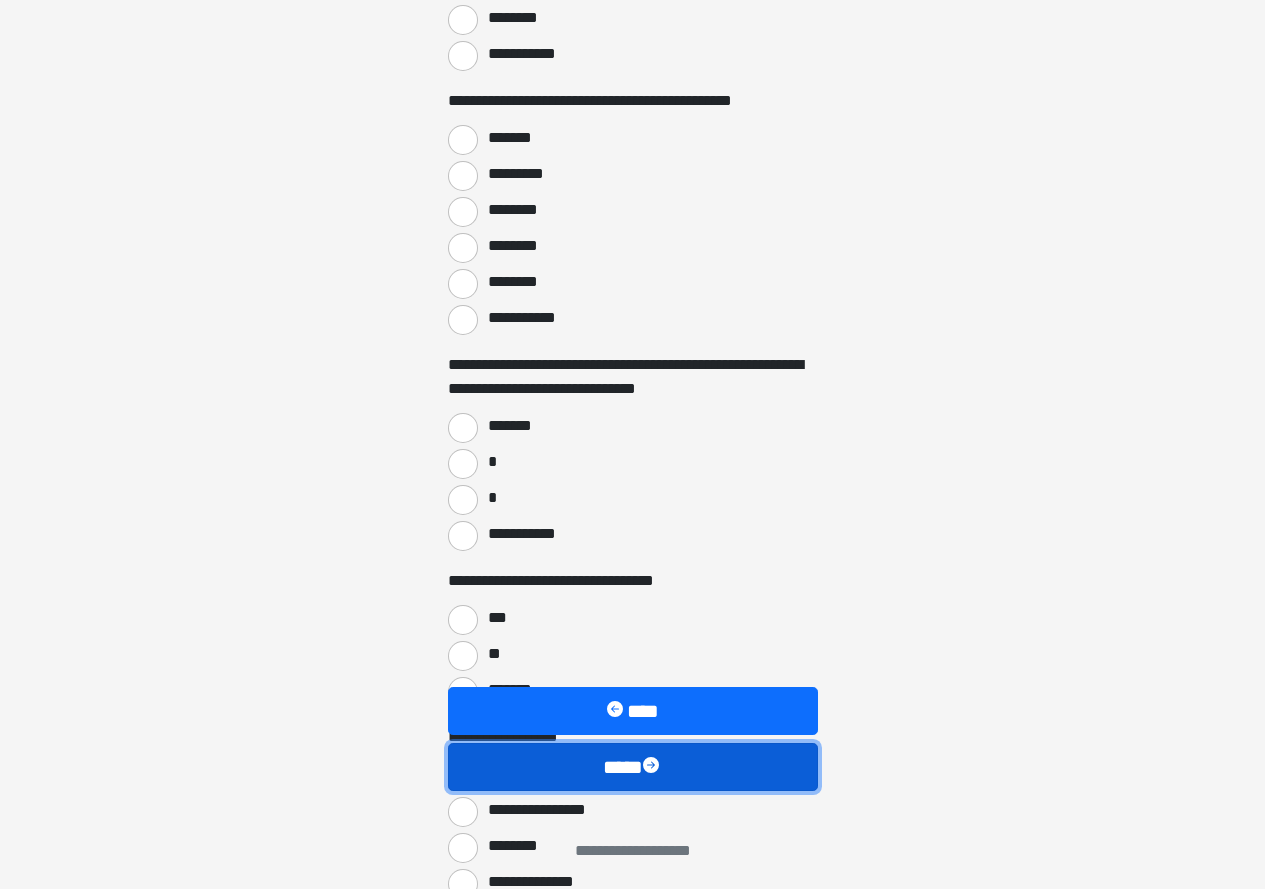 scroll, scrollTop: 0, scrollLeft: 0, axis: both 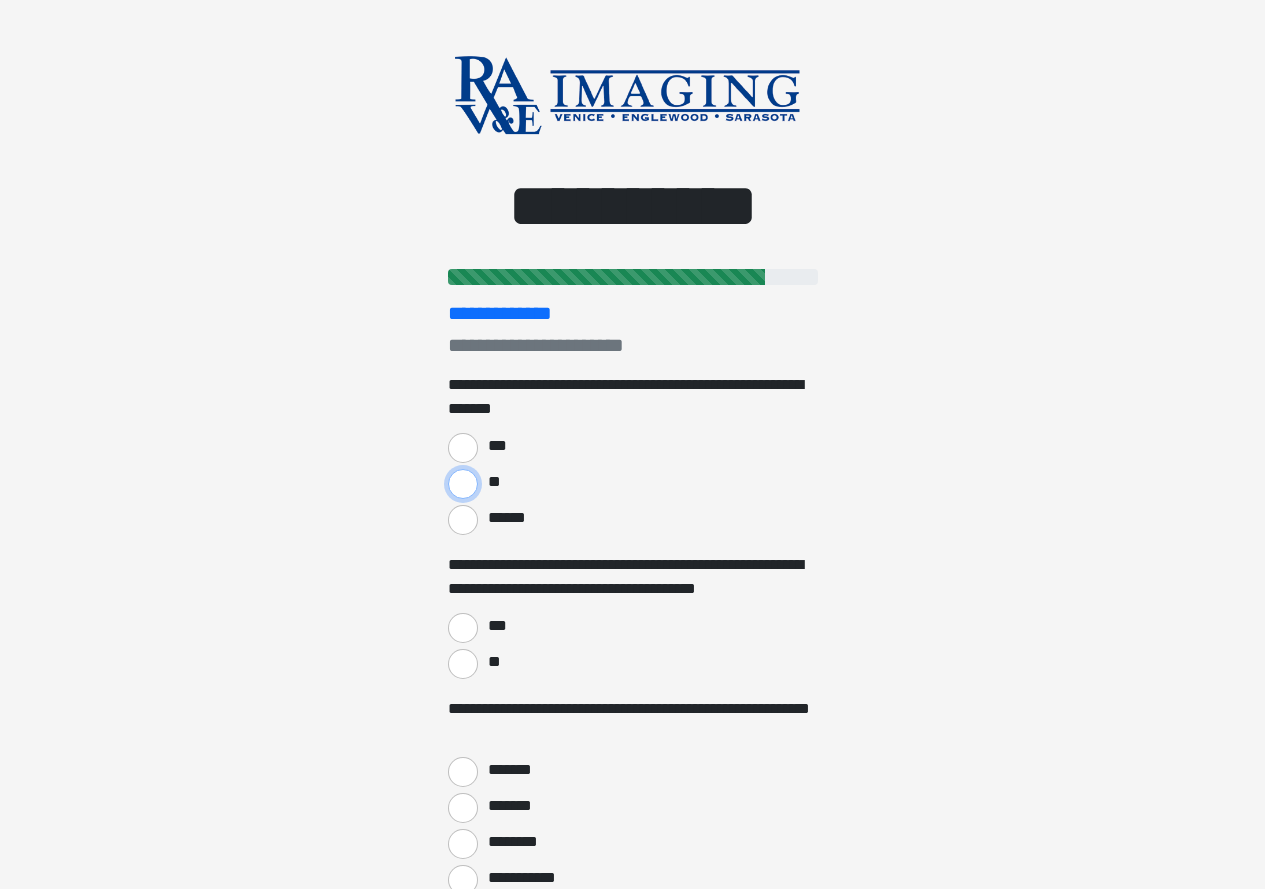 click on "**" at bounding box center [463, 484] 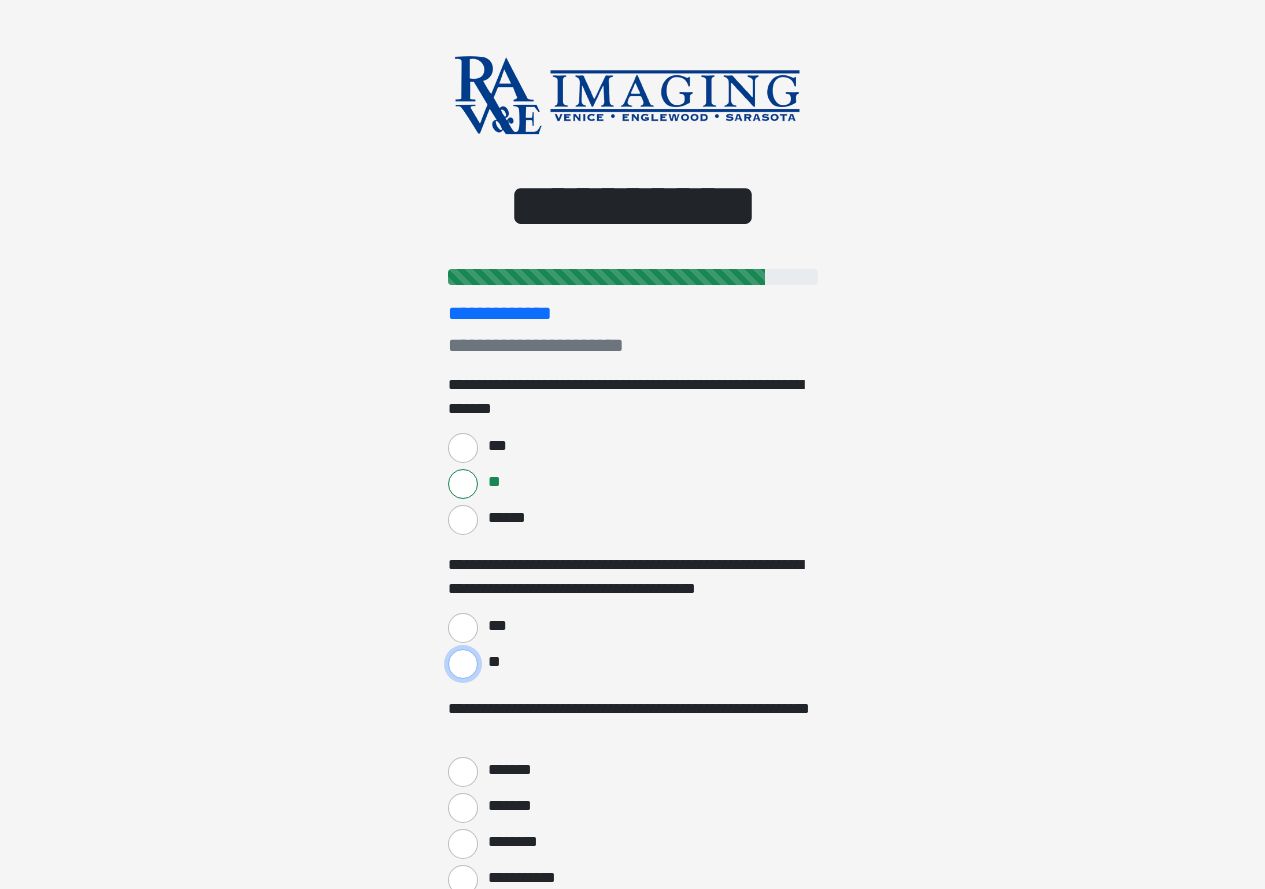 click on "**" at bounding box center [463, 664] 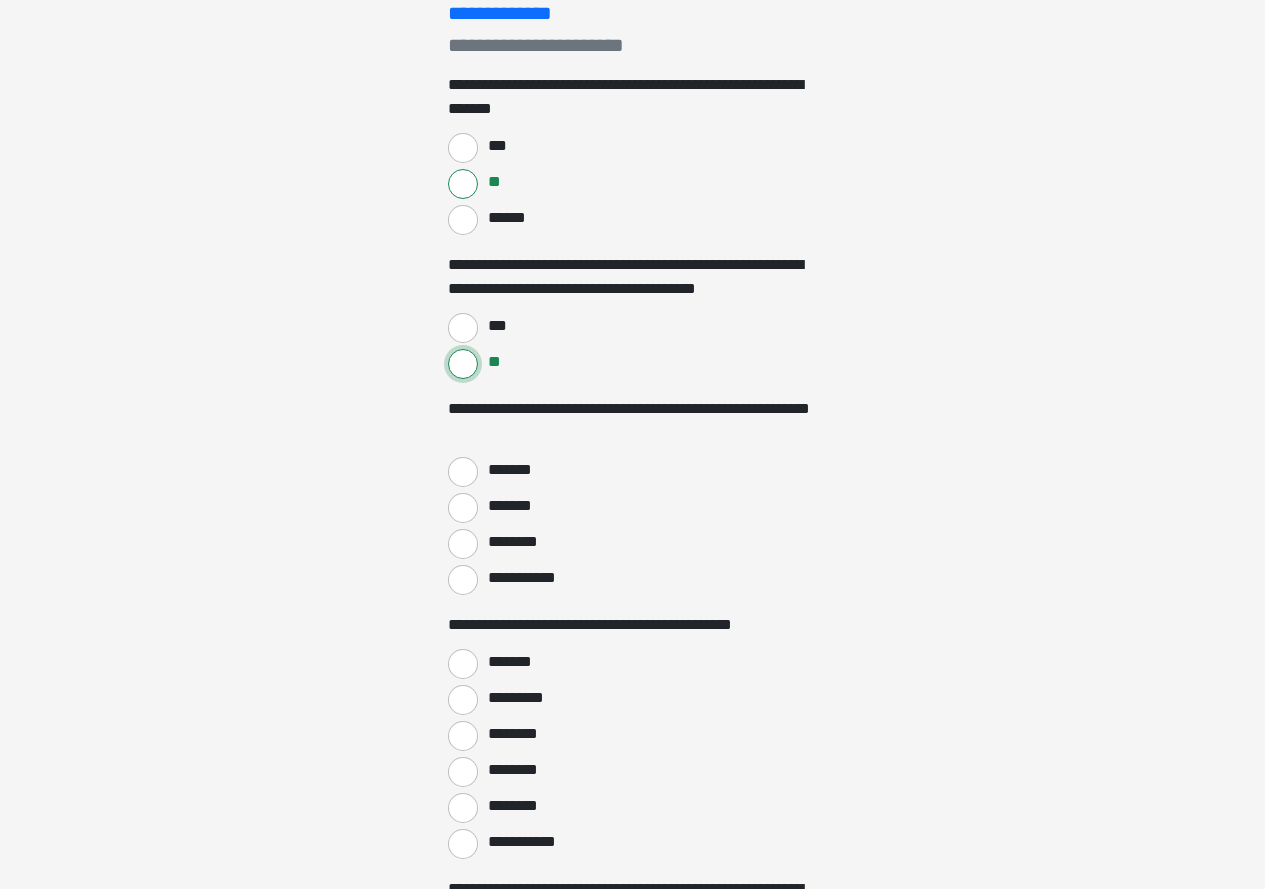 scroll, scrollTop: 400, scrollLeft: 0, axis: vertical 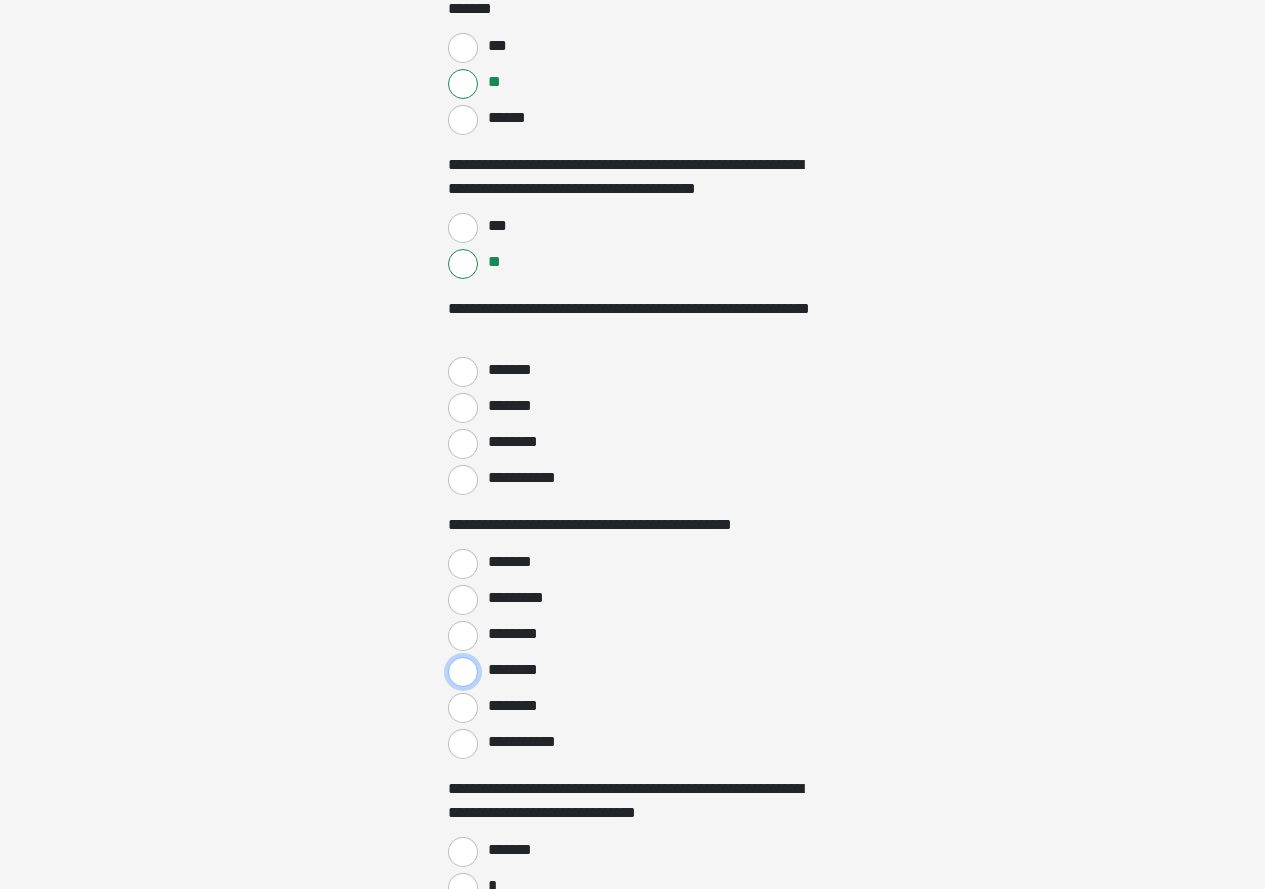 click on "********" at bounding box center [463, 672] 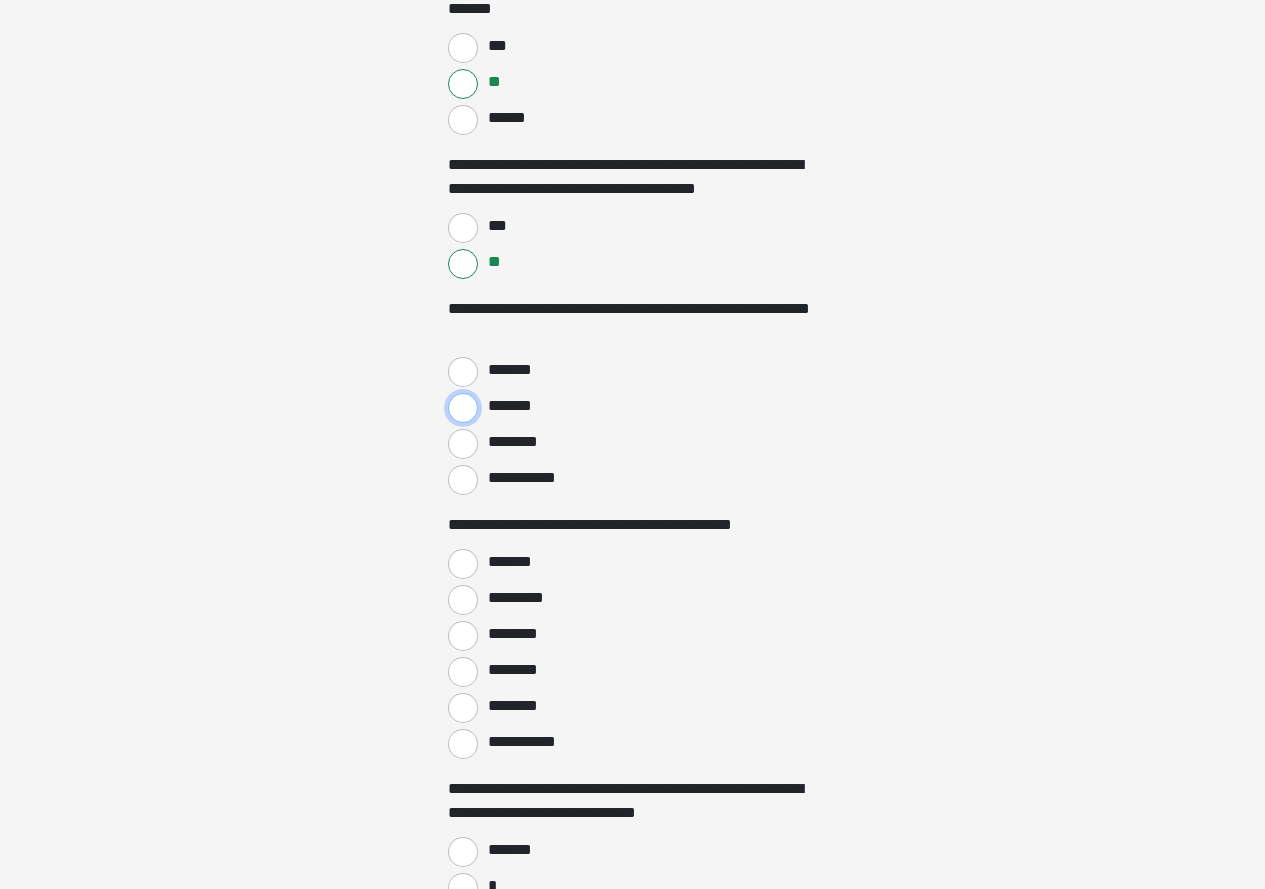 click on "*******" at bounding box center (463, 408) 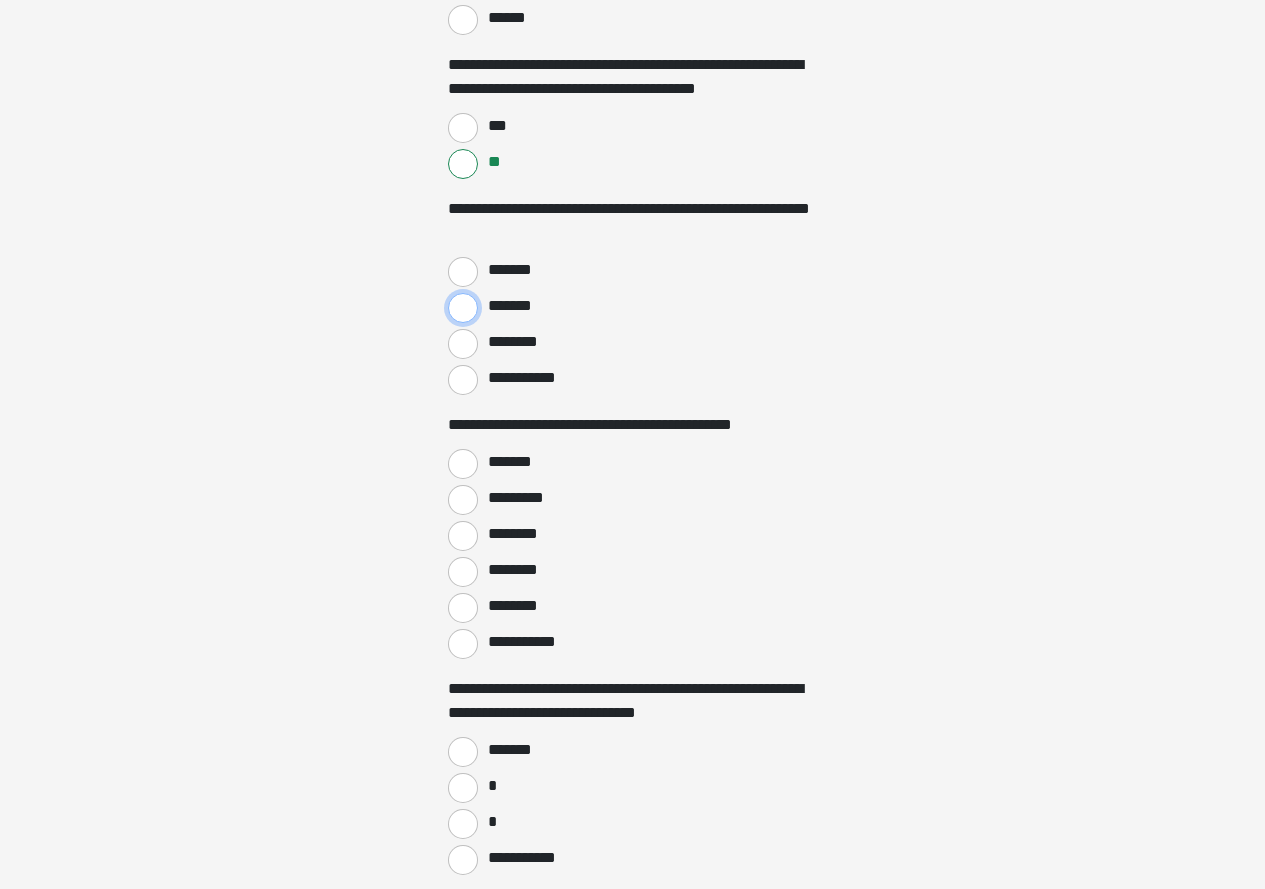 scroll, scrollTop: 700, scrollLeft: 0, axis: vertical 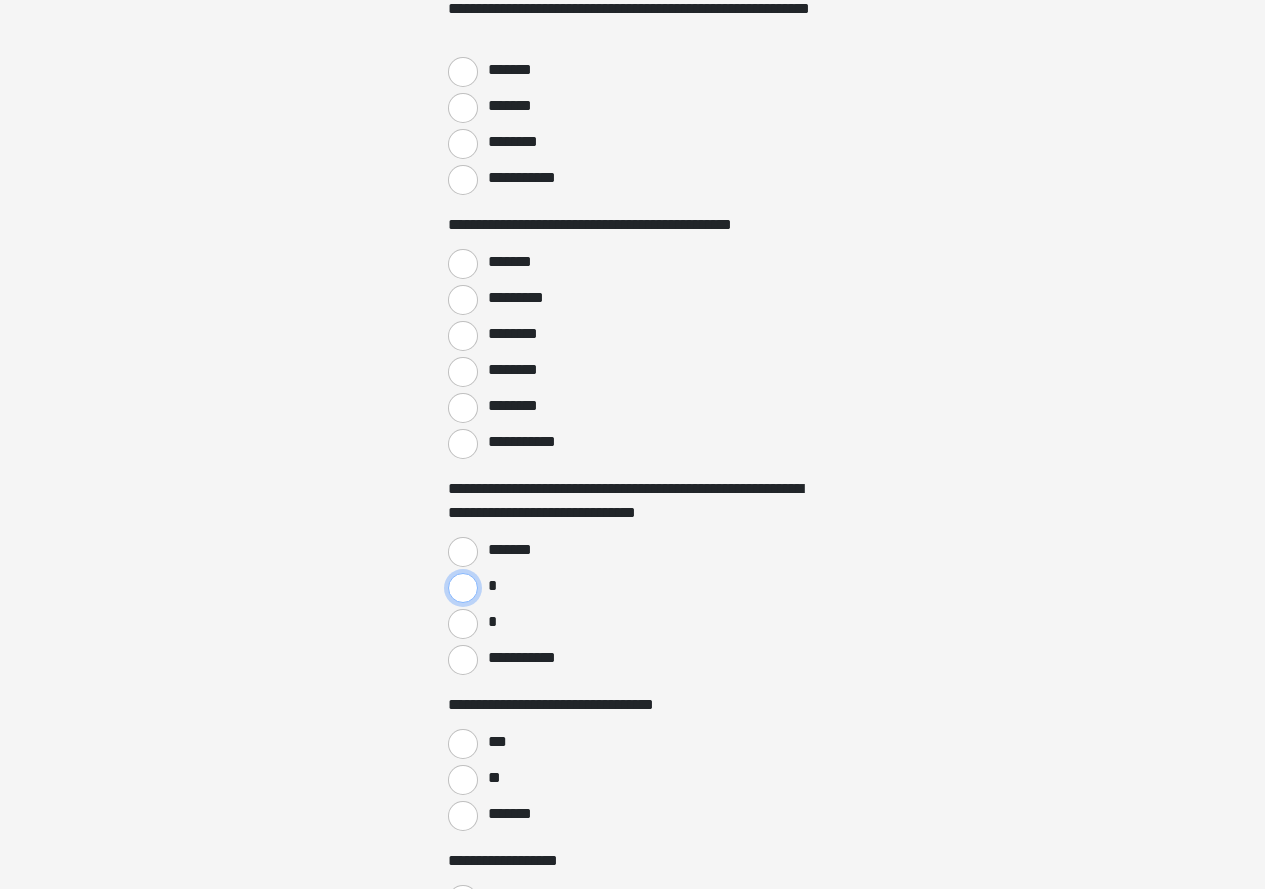 click on "*" at bounding box center (463, 588) 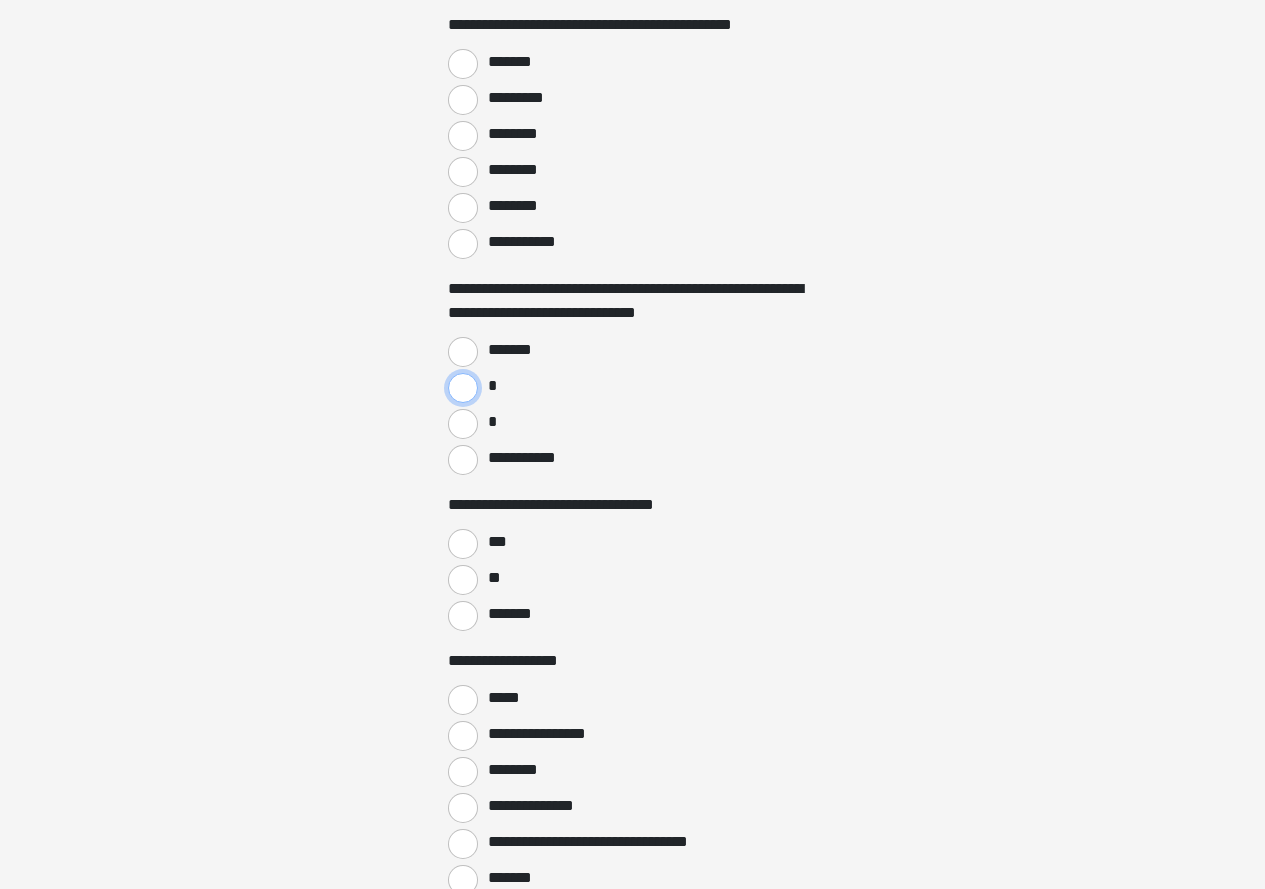 scroll, scrollTop: 1000, scrollLeft: 0, axis: vertical 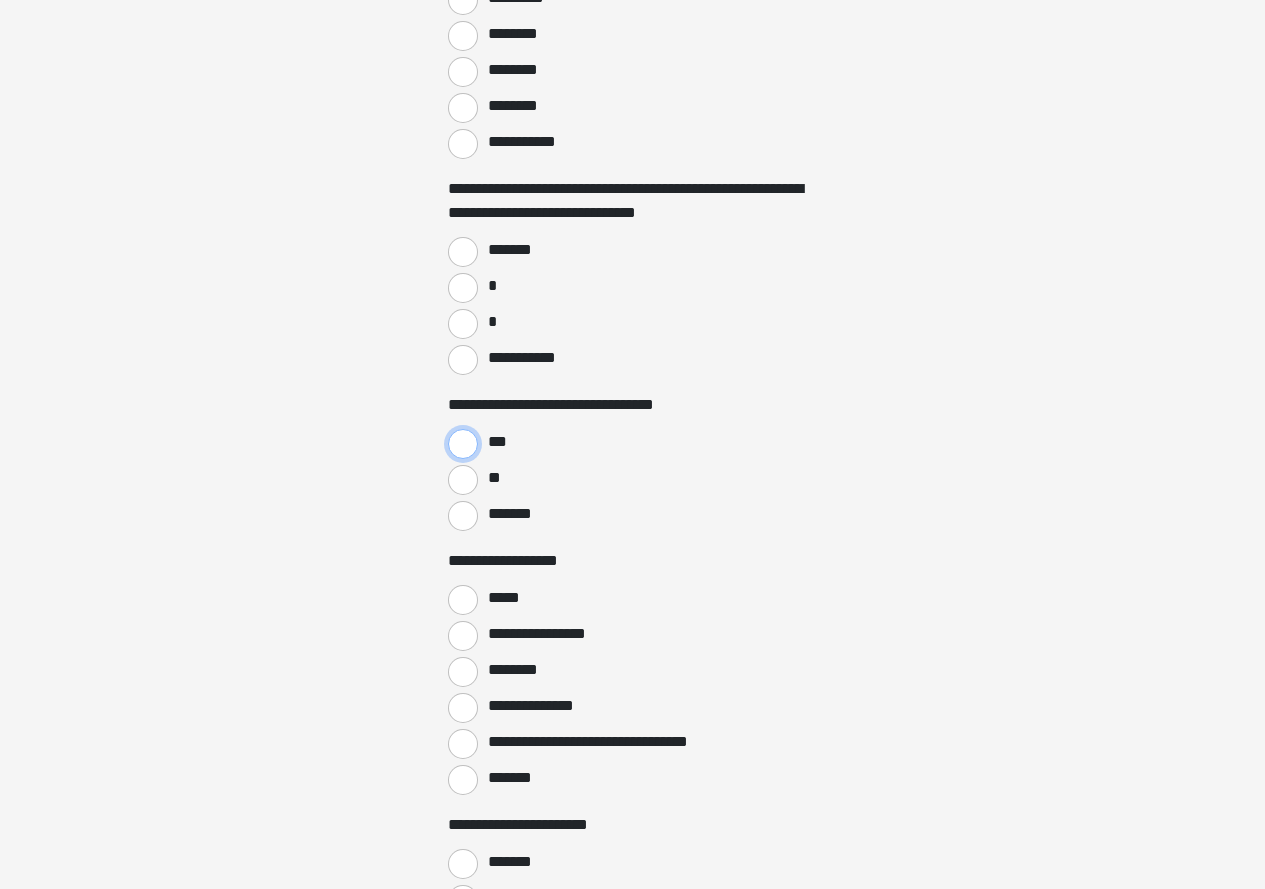 click on "***" at bounding box center [463, 444] 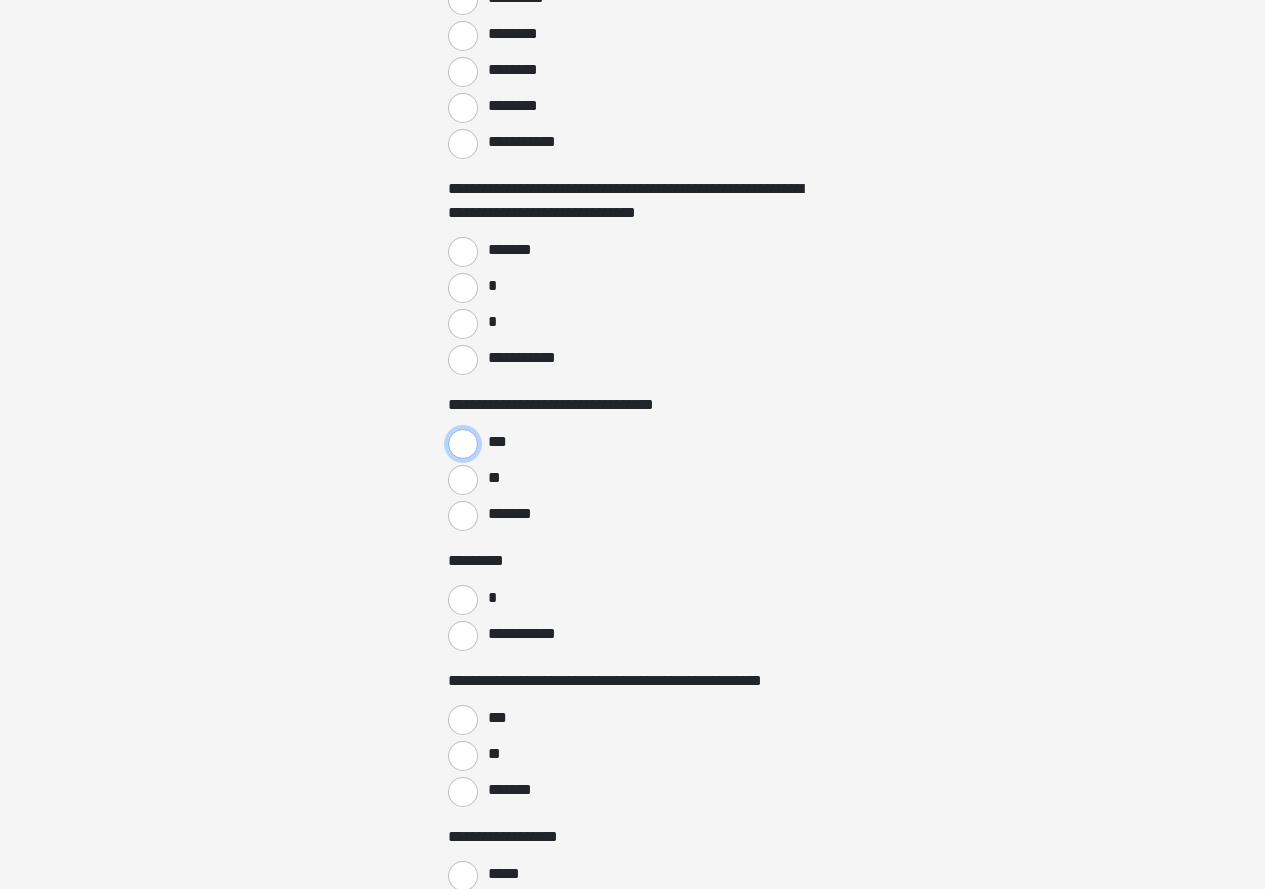 scroll, scrollTop: 1100, scrollLeft: 0, axis: vertical 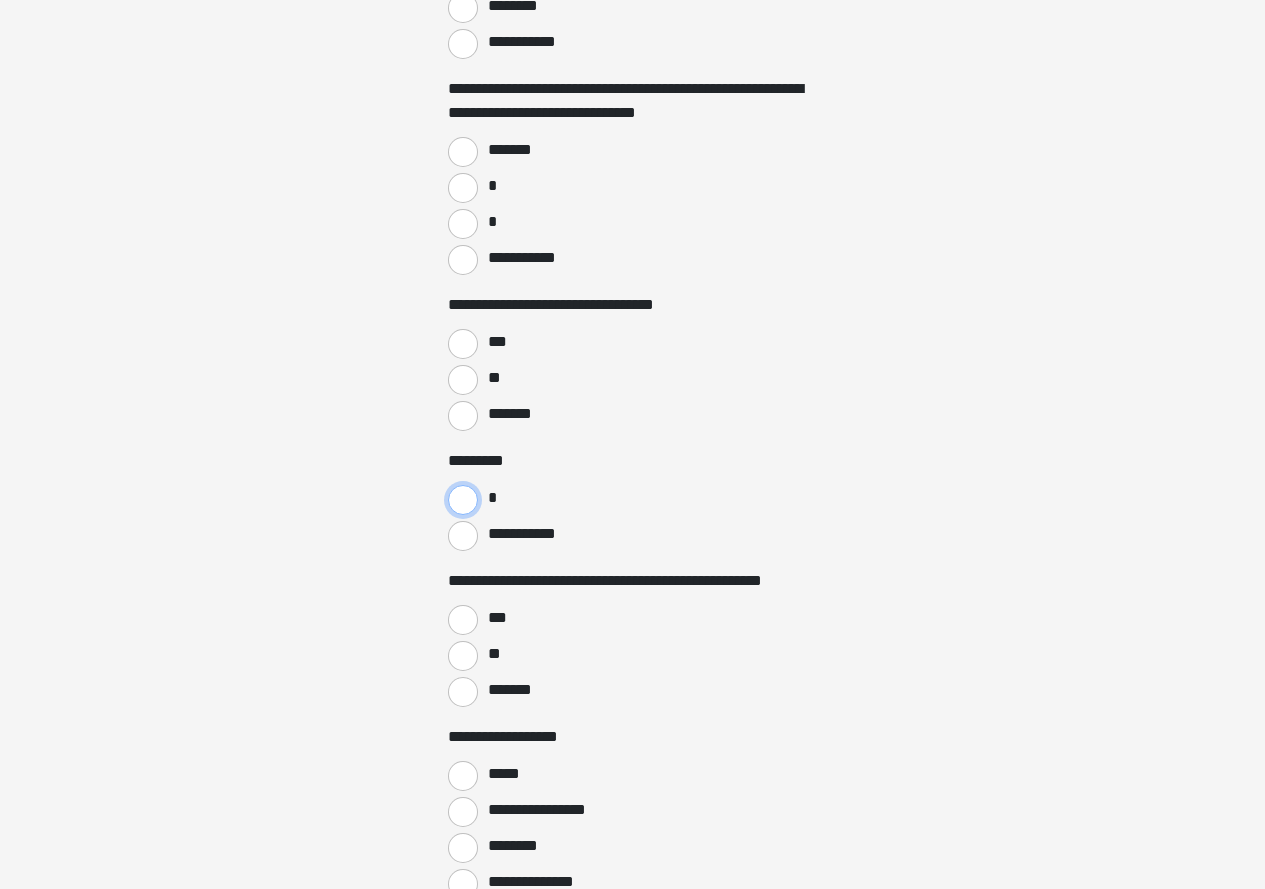 click on "*" at bounding box center (463, 500) 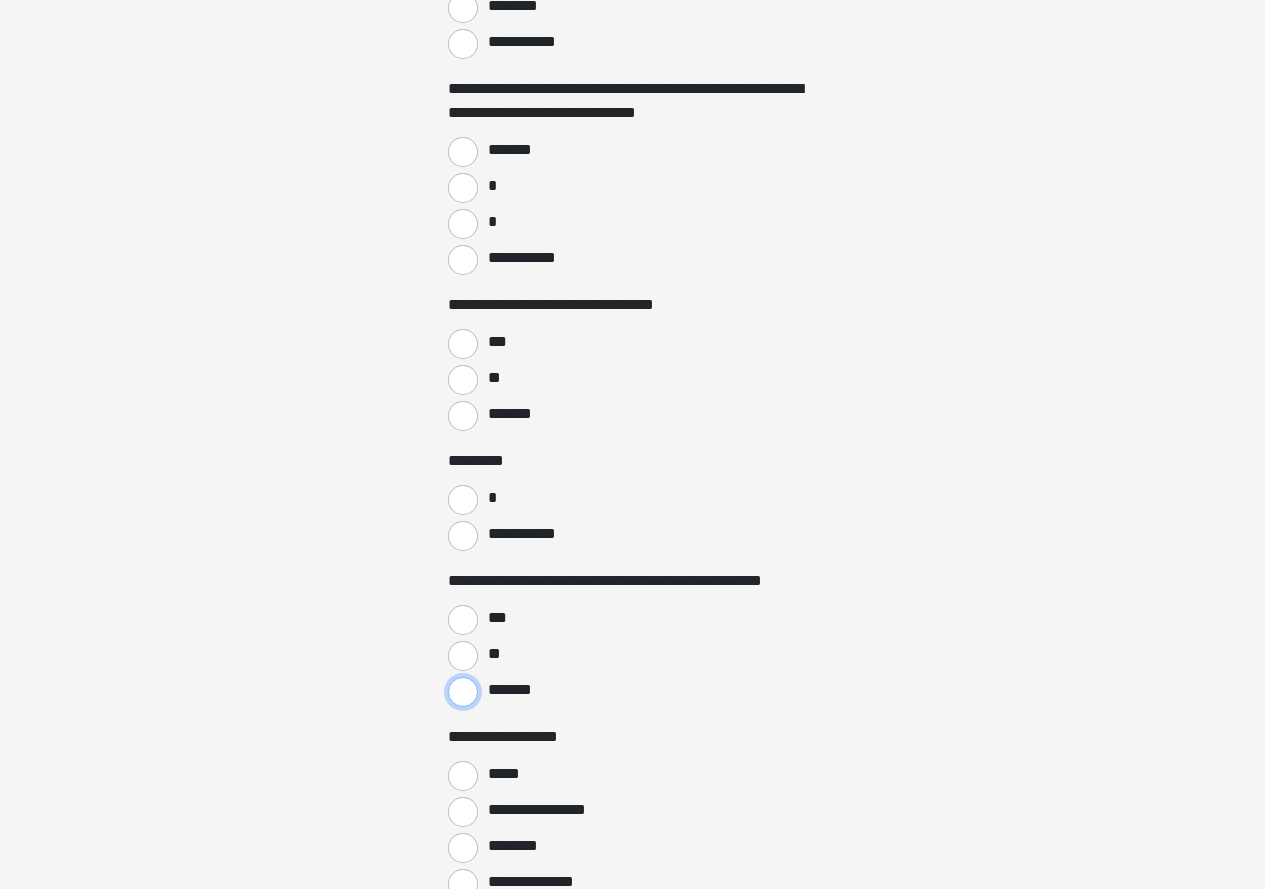 click on "*******" at bounding box center (463, 692) 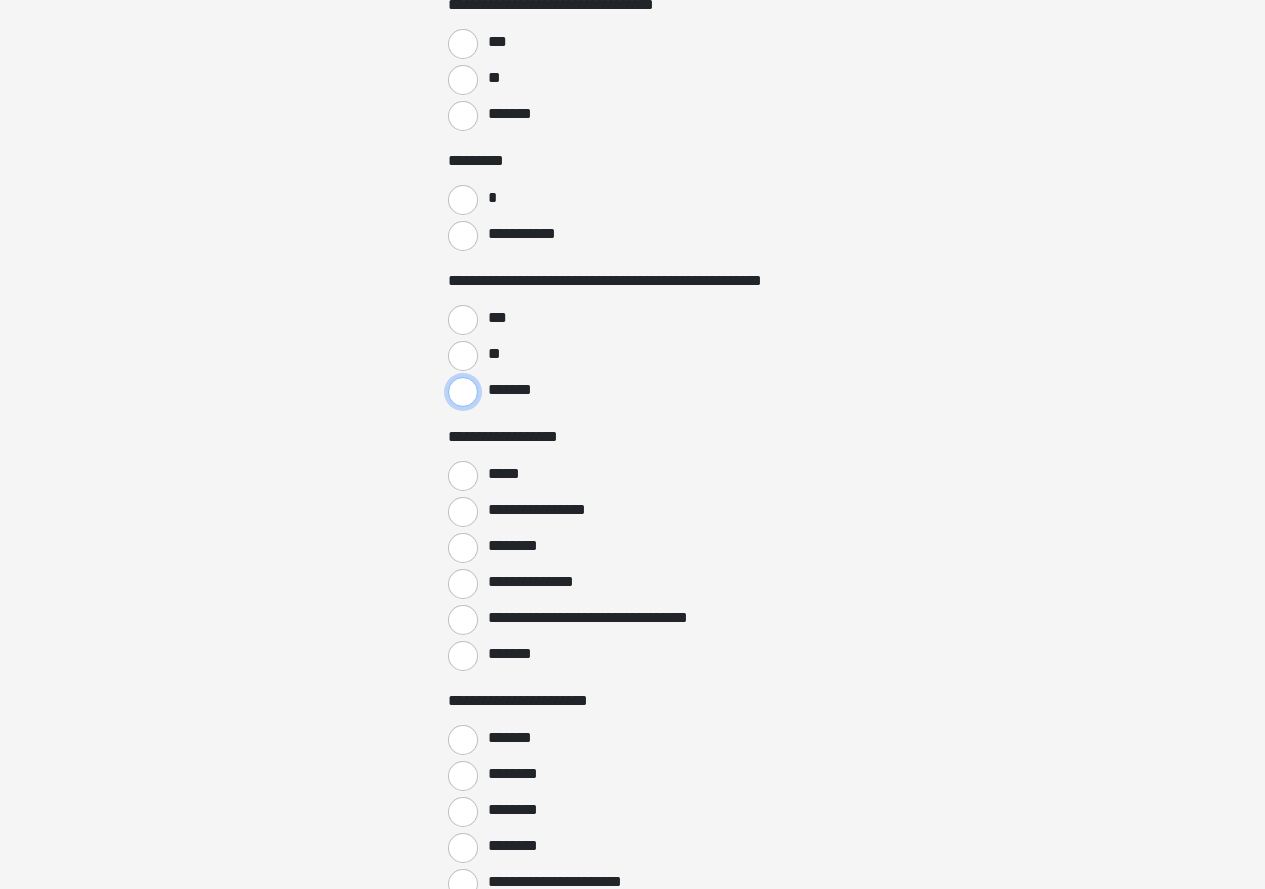 scroll, scrollTop: 1500, scrollLeft: 0, axis: vertical 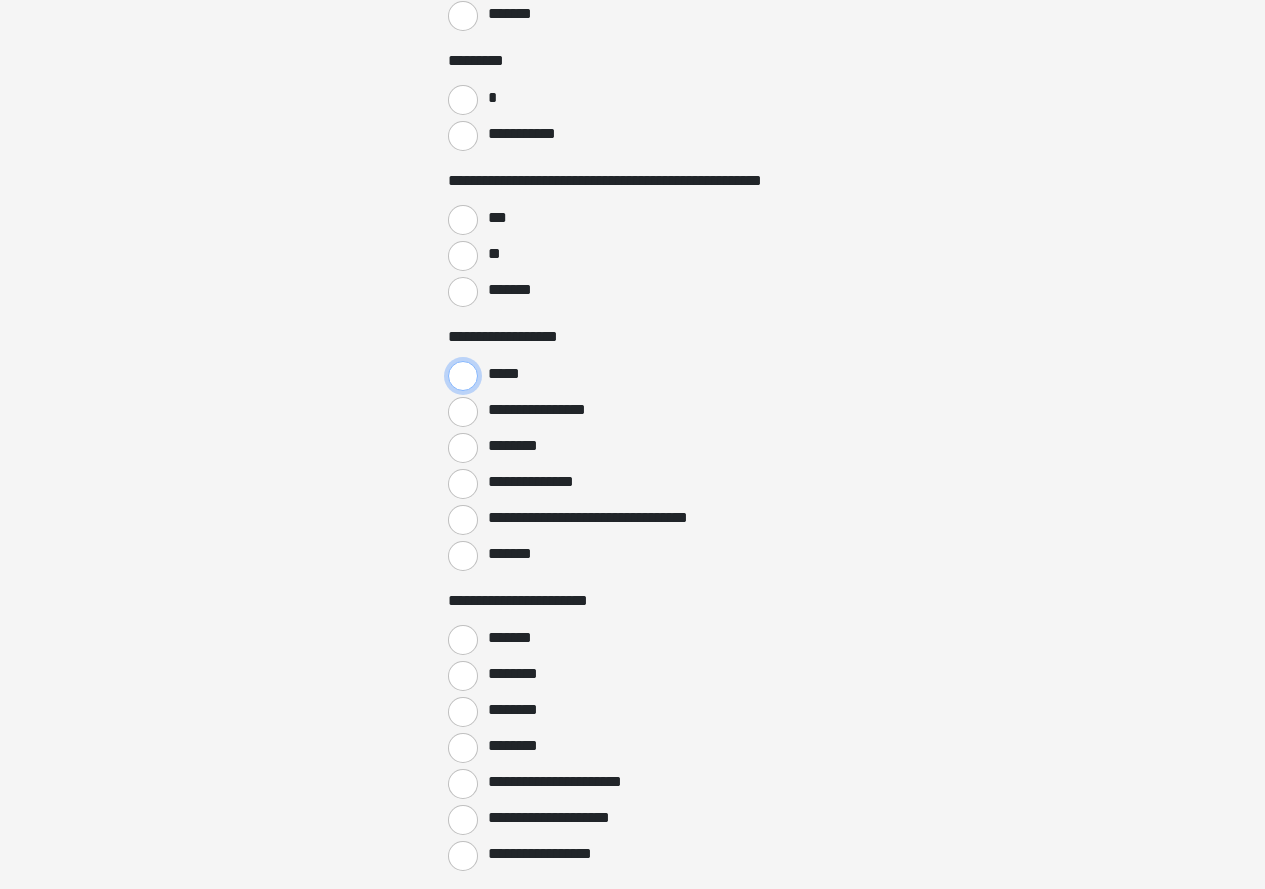 click on "*****" at bounding box center (463, 376) 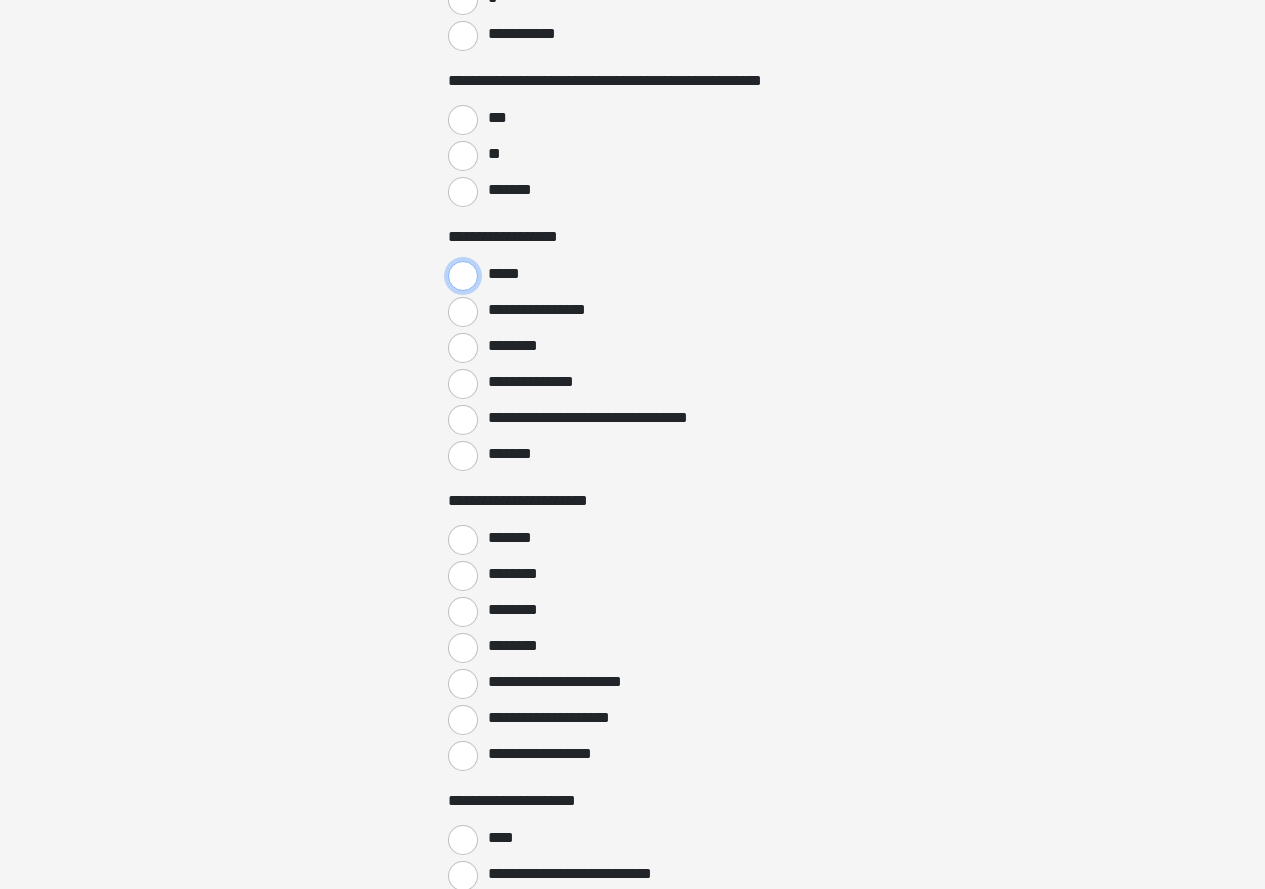 scroll, scrollTop: 1700, scrollLeft: 0, axis: vertical 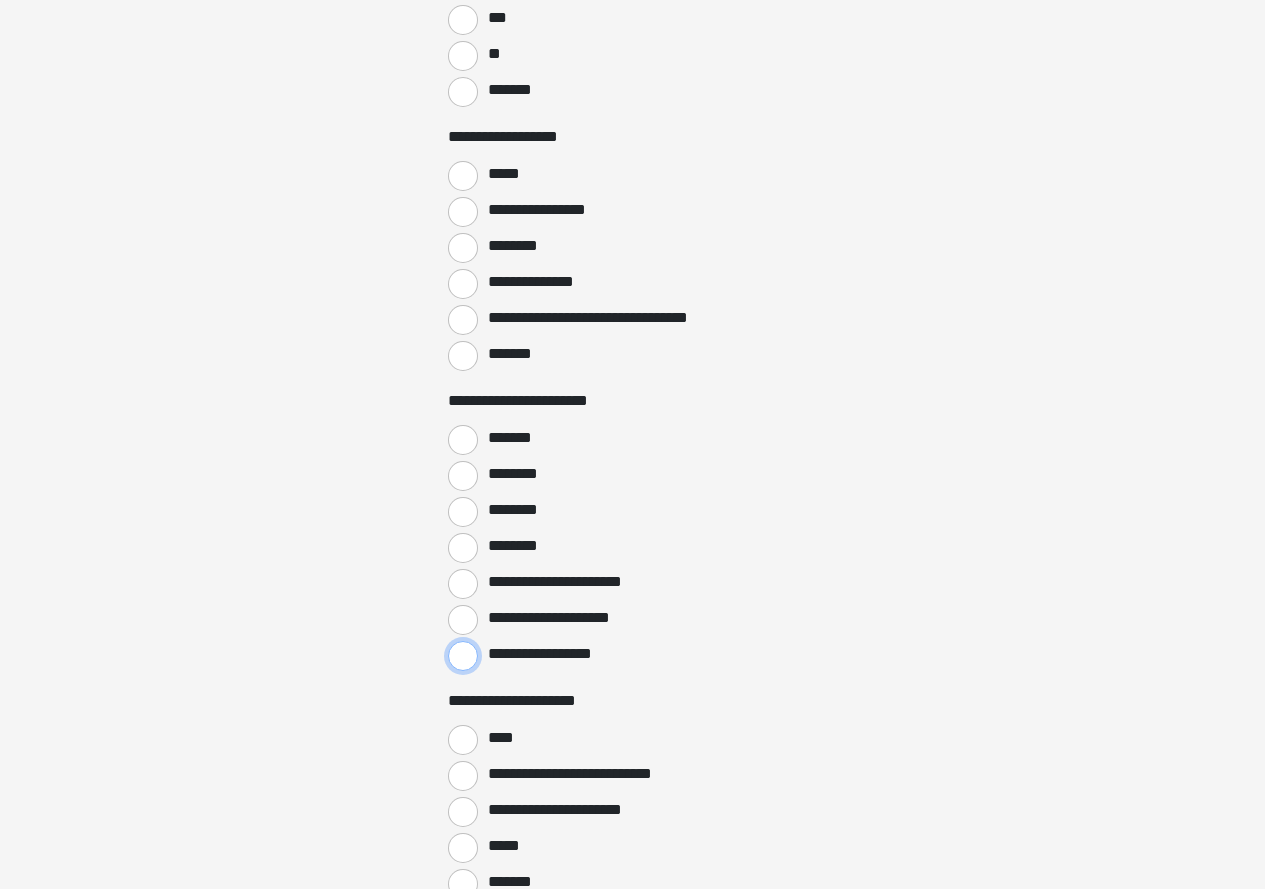 click on "**********" at bounding box center [463, 656] 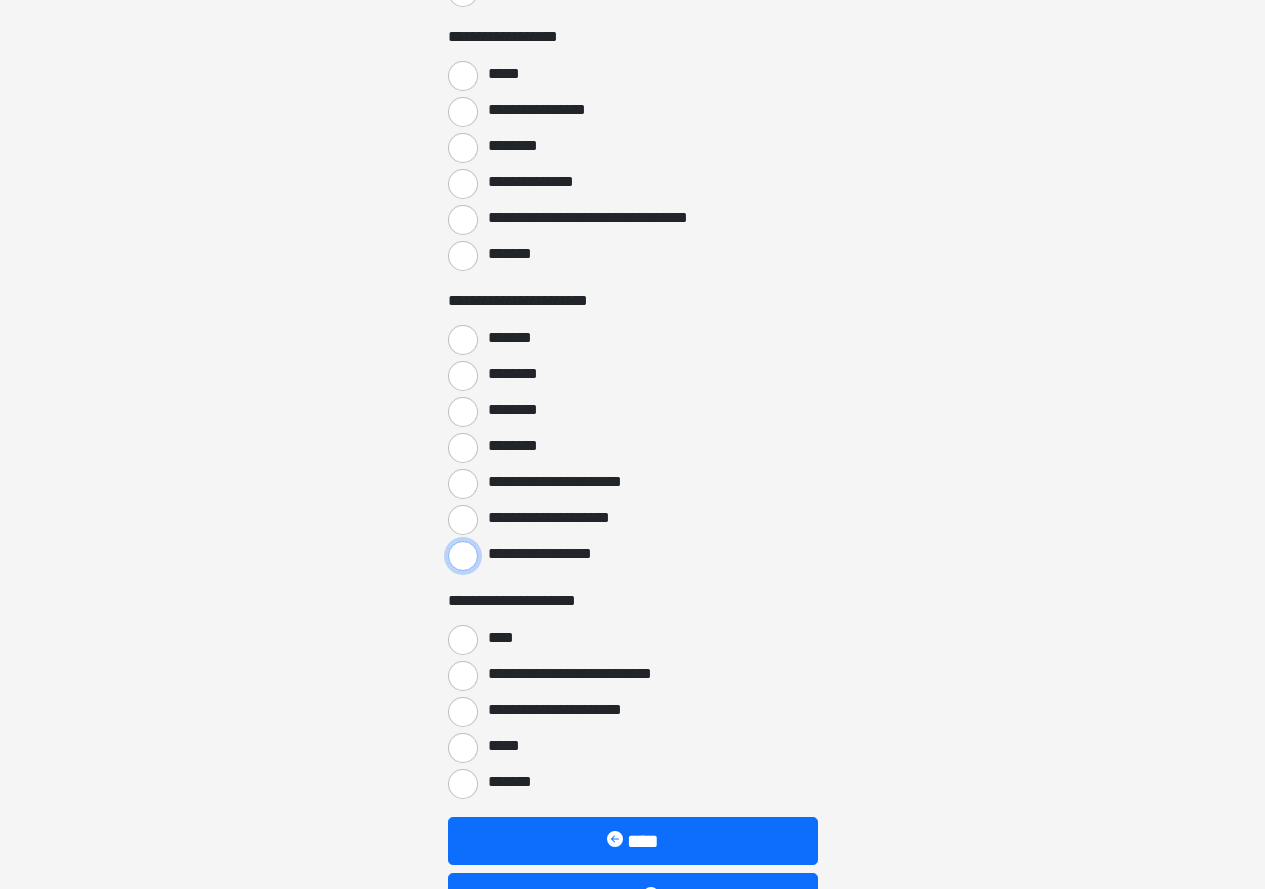 scroll, scrollTop: 1935, scrollLeft: 0, axis: vertical 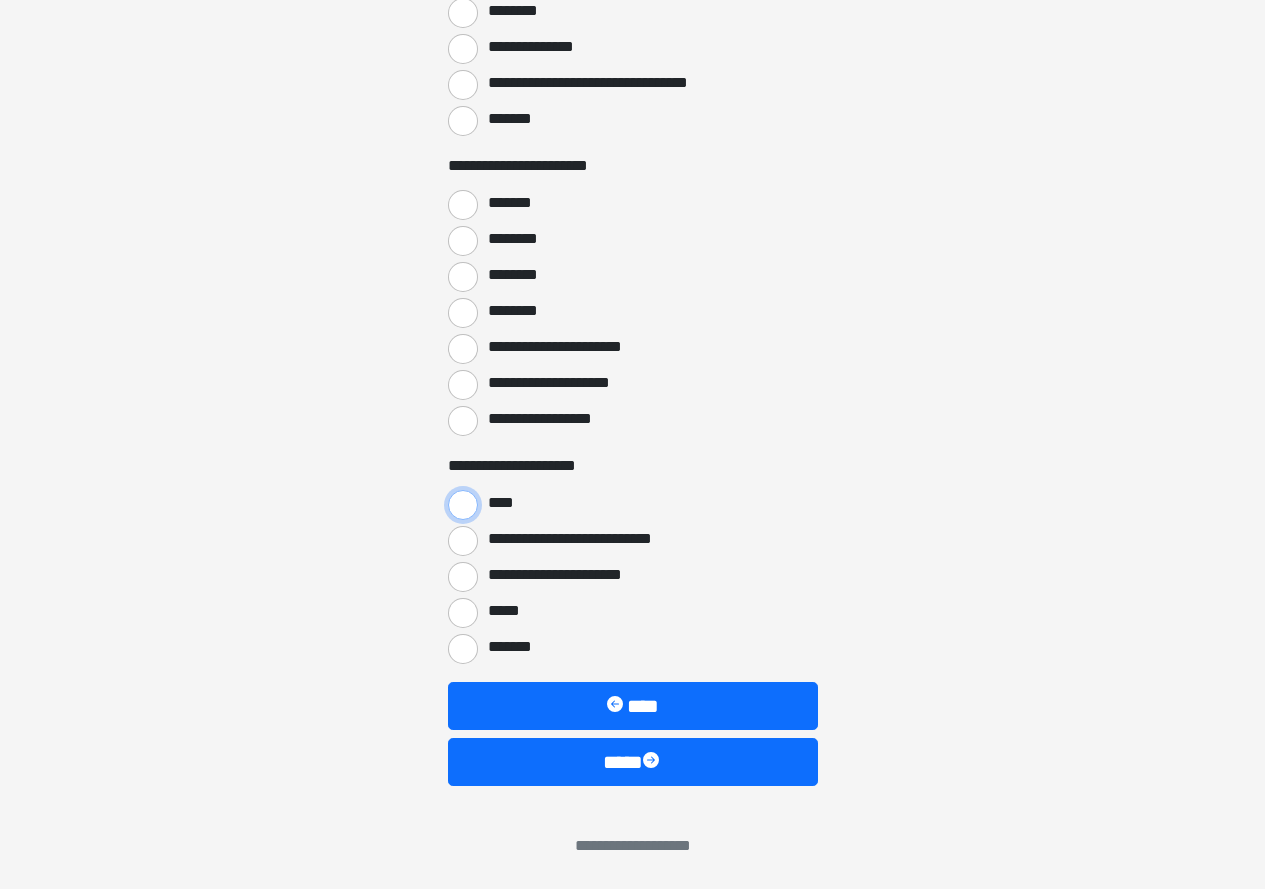click on "****" at bounding box center [463, 505] 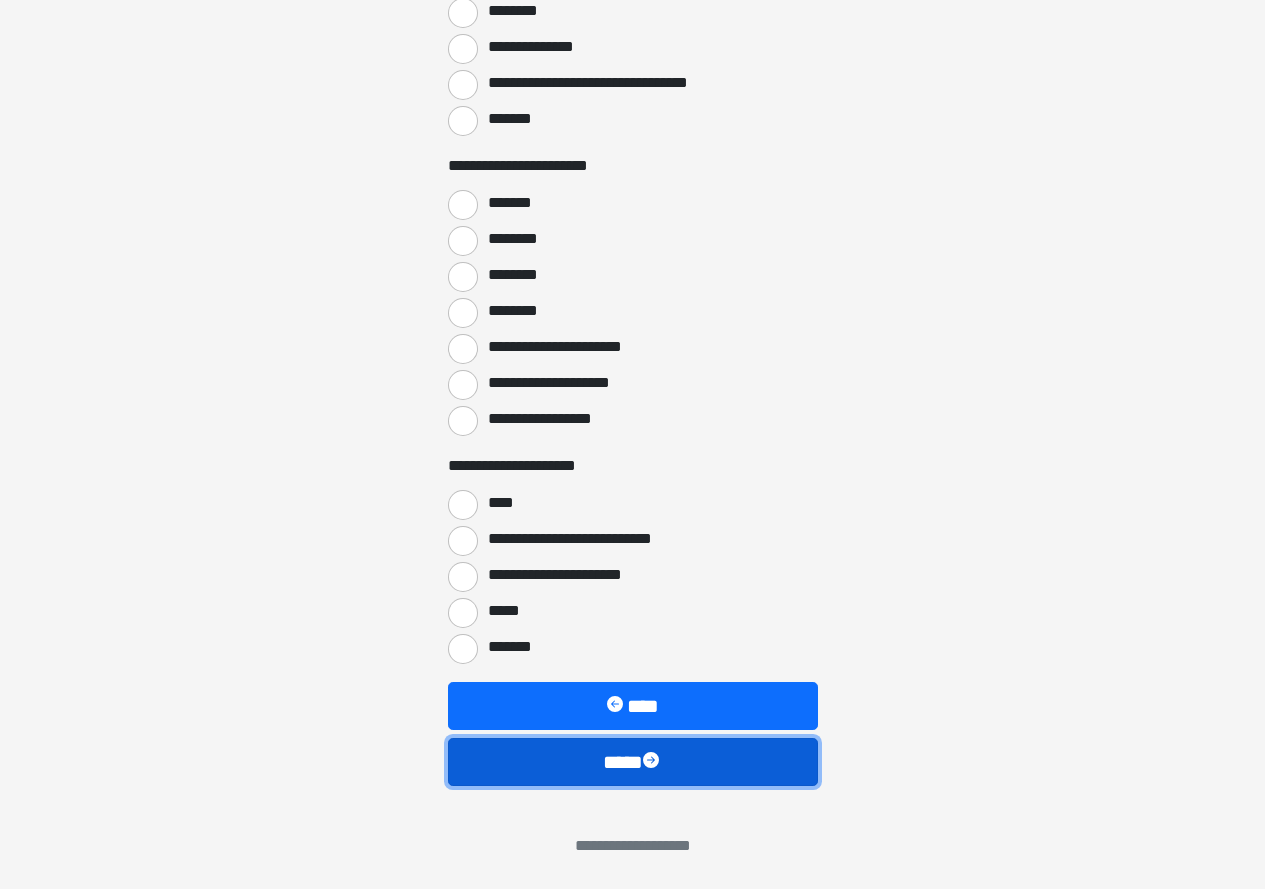 click on "****" at bounding box center (633, 762) 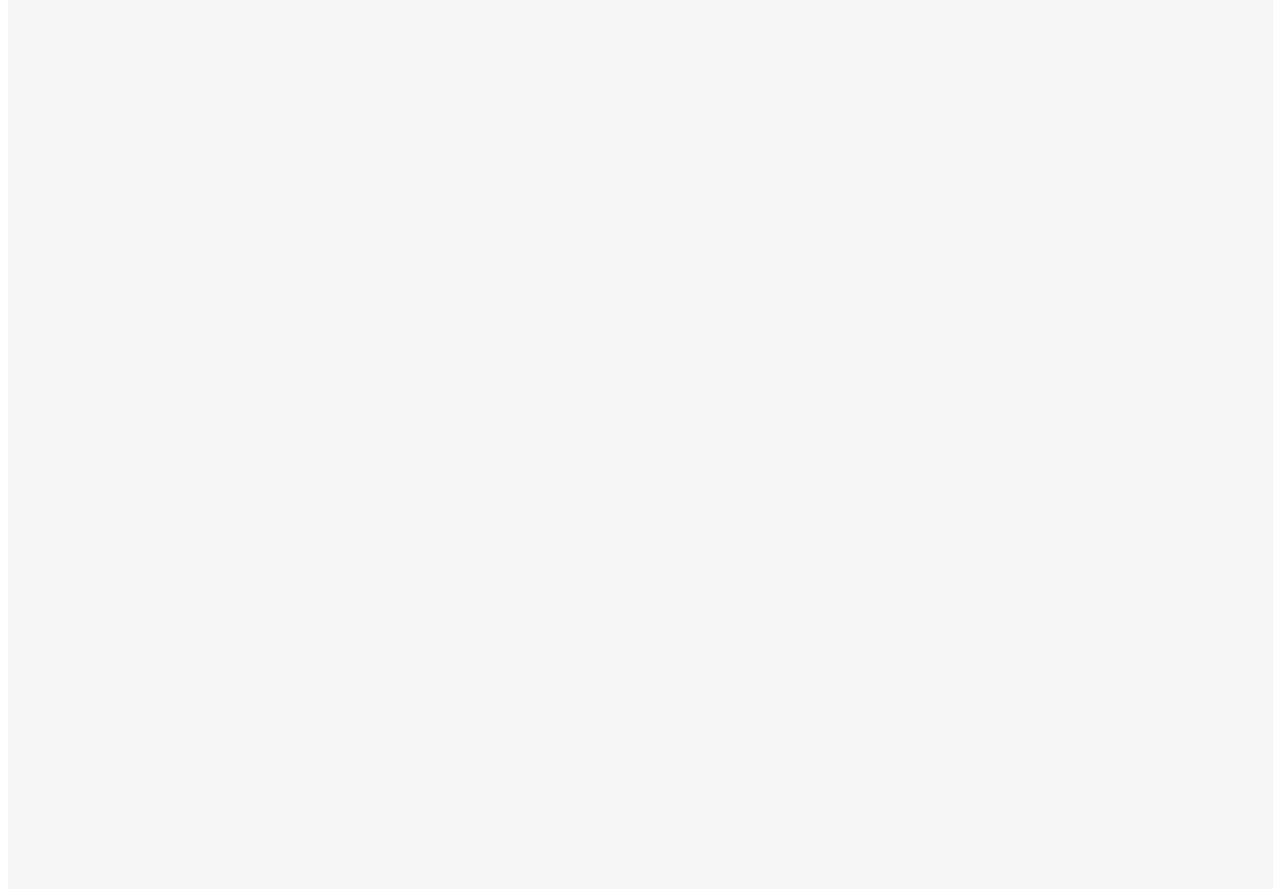 scroll, scrollTop: 0, scrollLeft: 0, axis: both 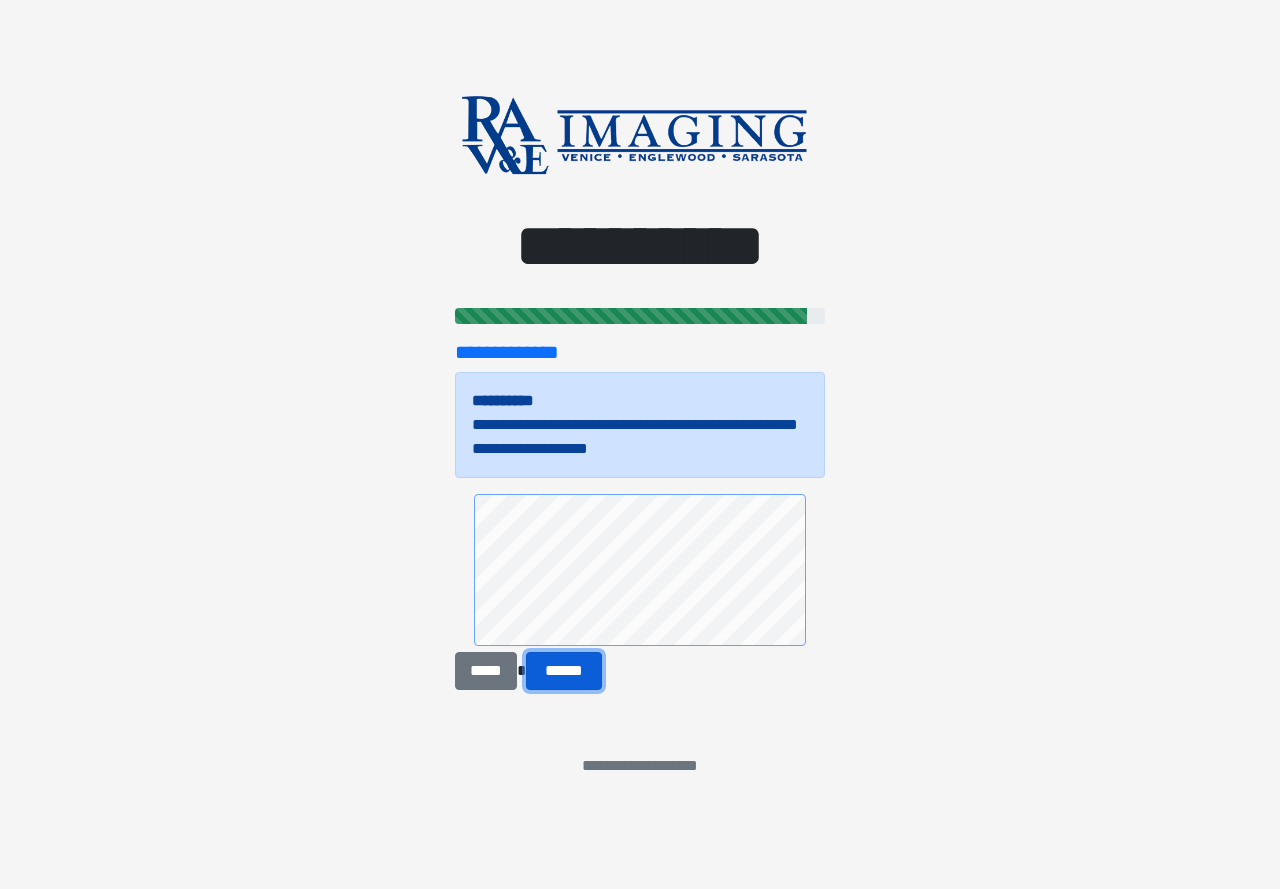 click on "******" at bounding box center [564, 671] 